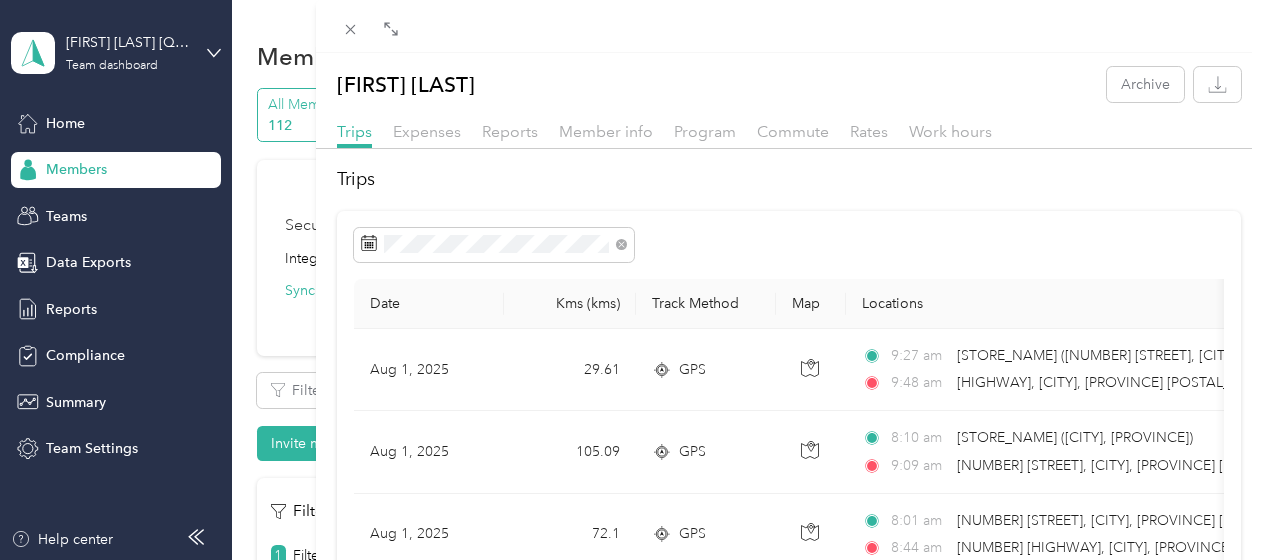 scroll, scrollTop: 0, scrollLeft: 0, axis: both 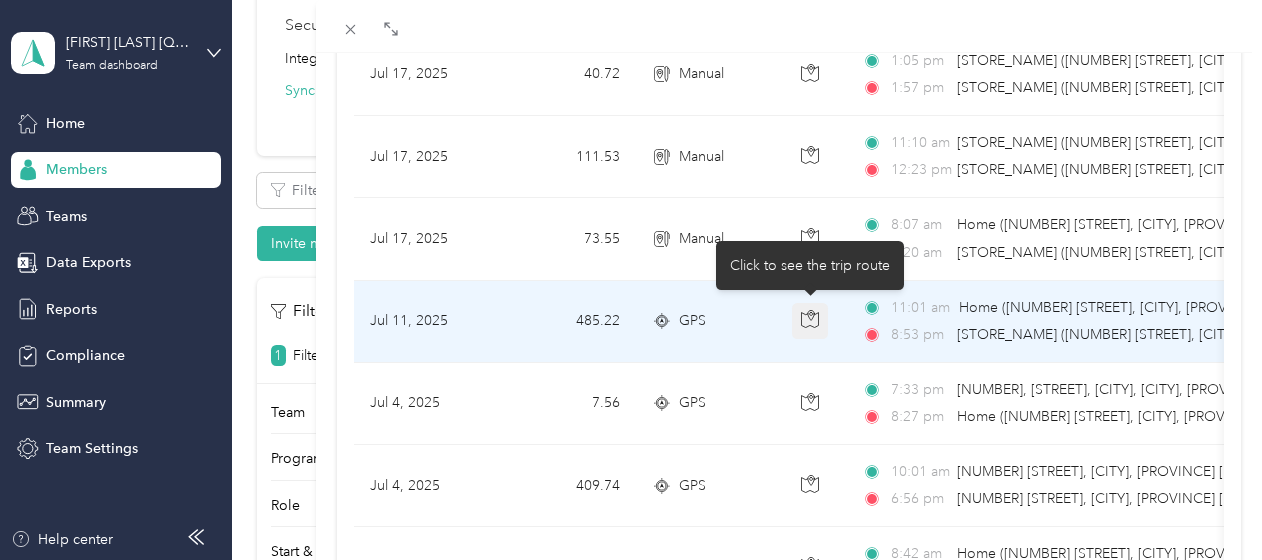 click 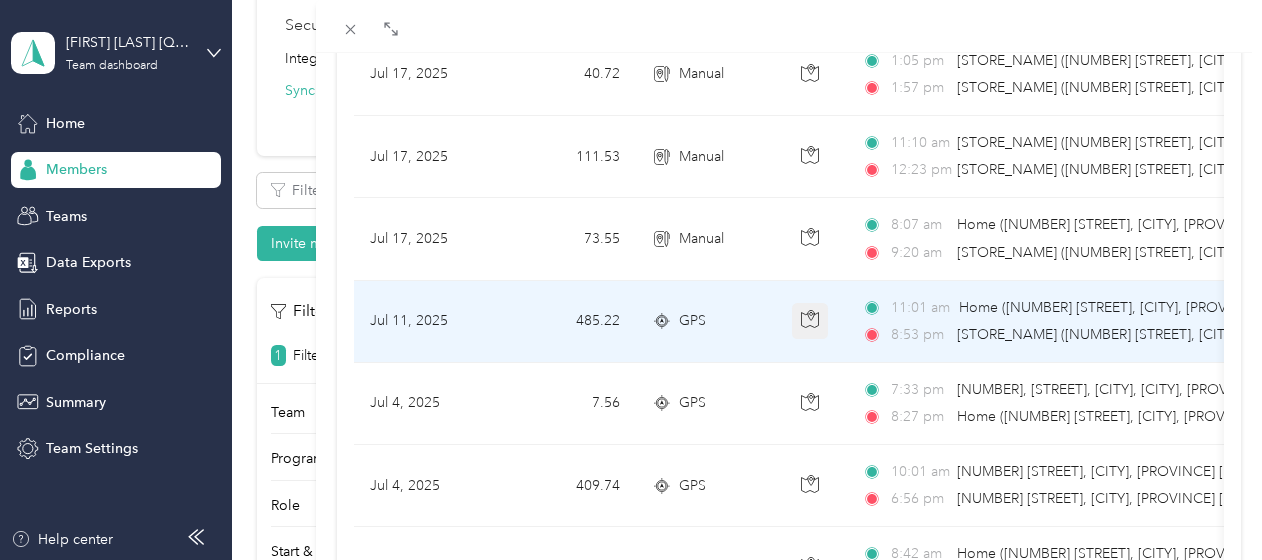 click 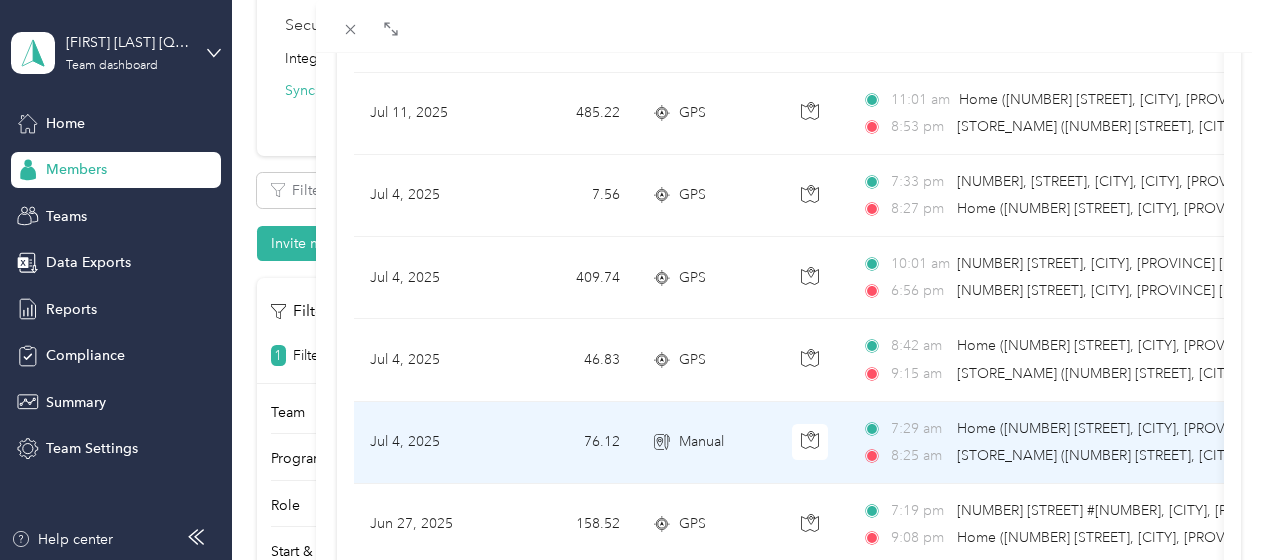 scroll, scrollTop: 1400, scrollLeft: 0, axis: vertical 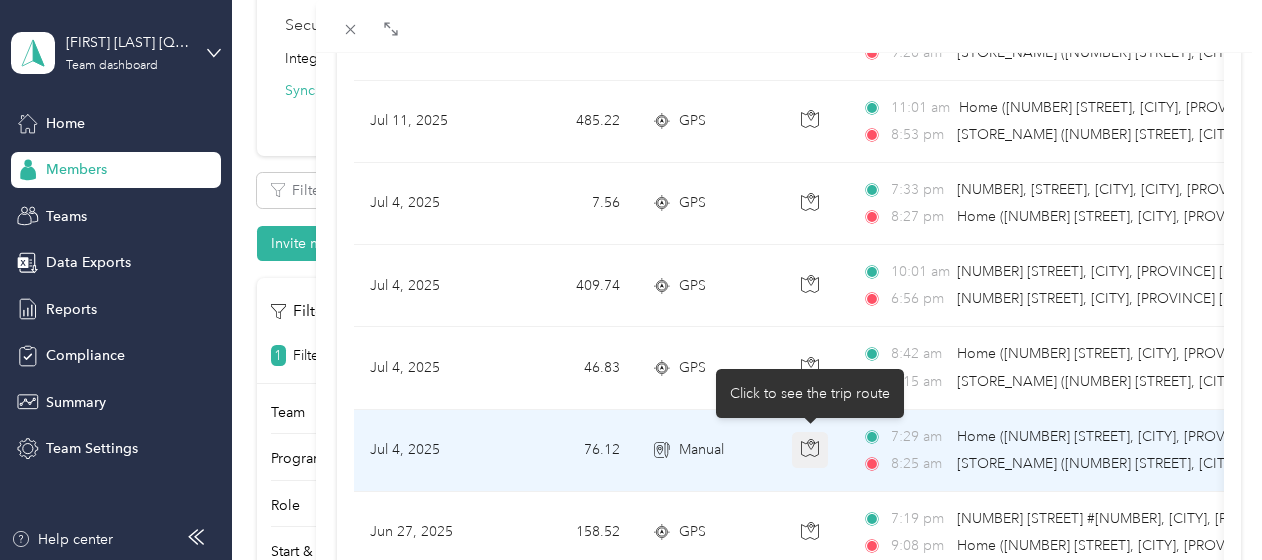 click 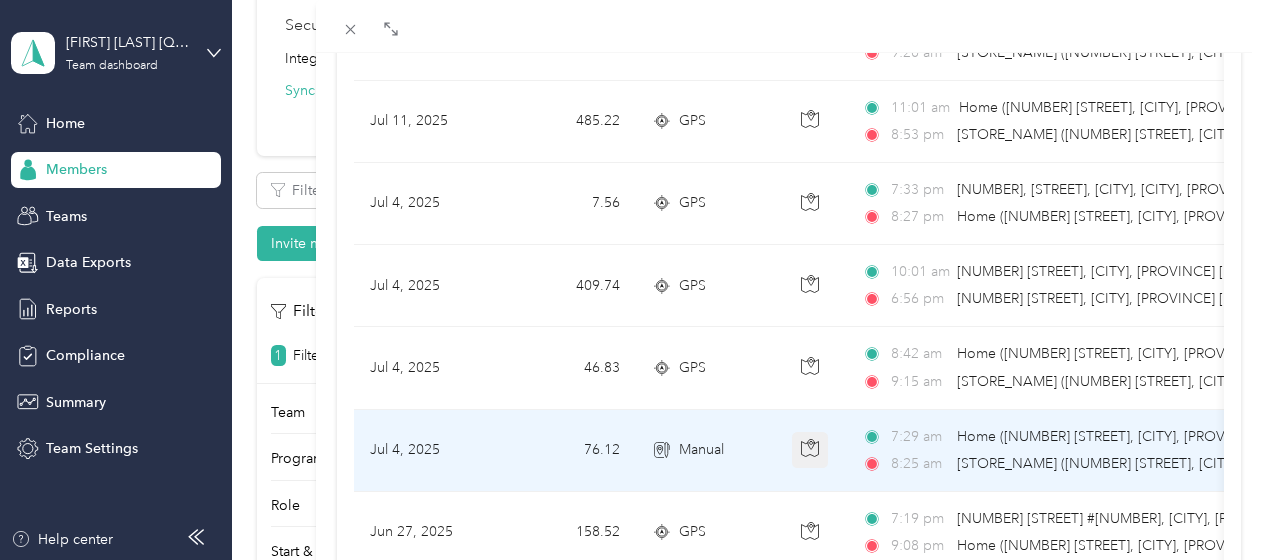 click 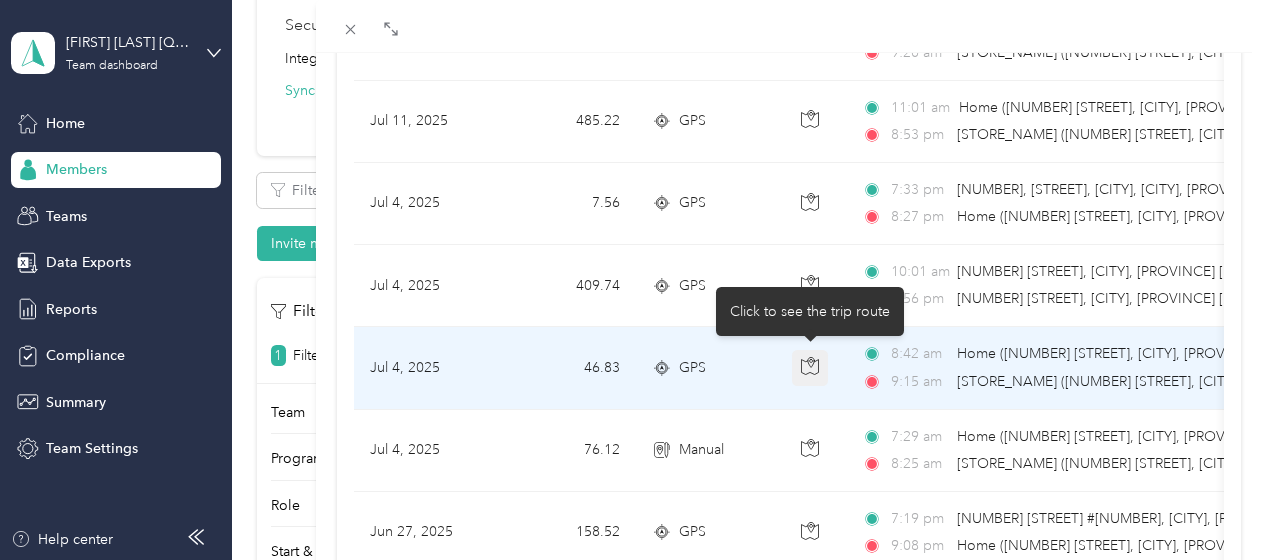 click 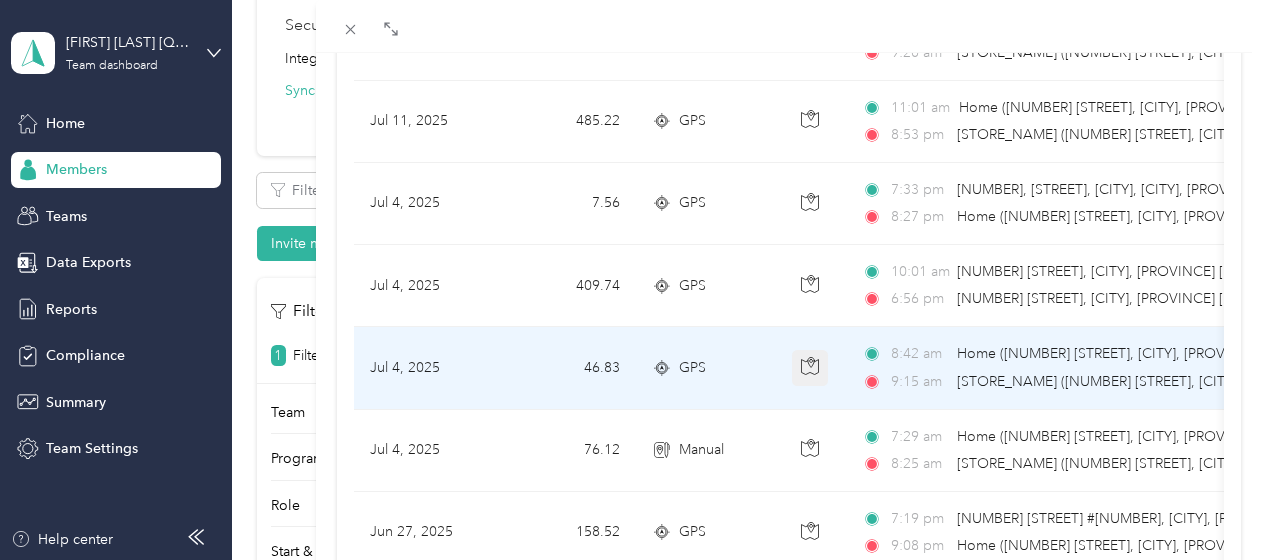 click 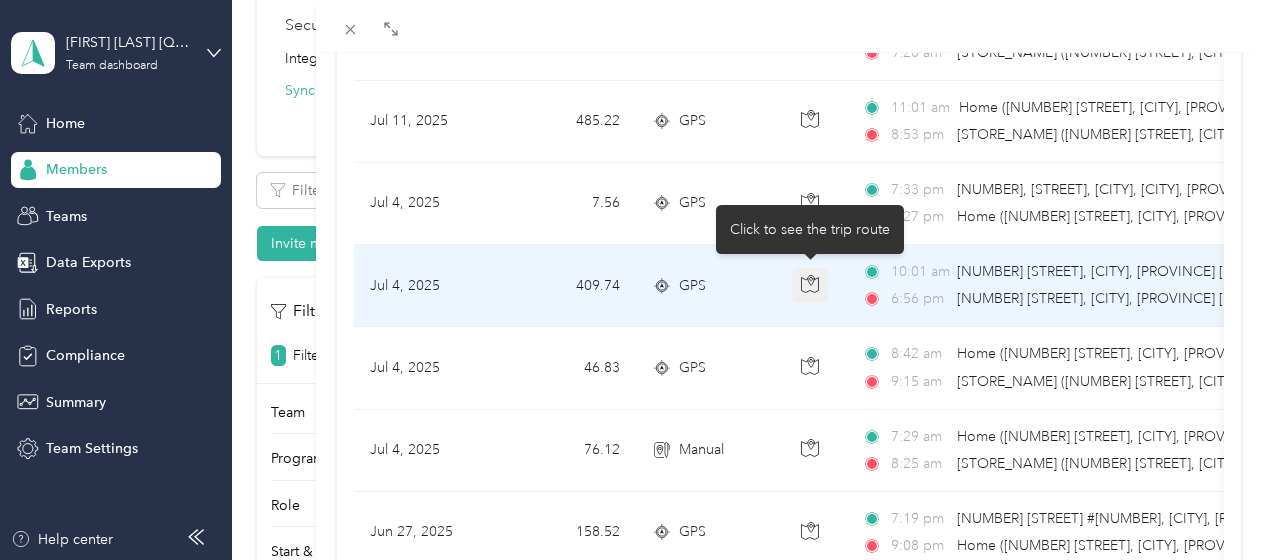 click 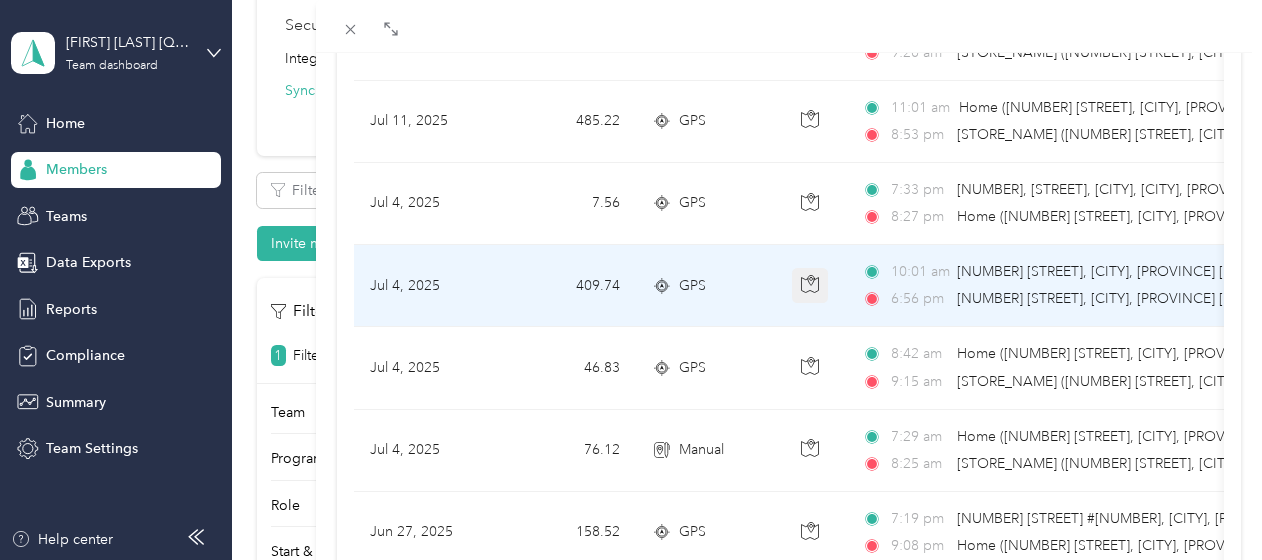 click 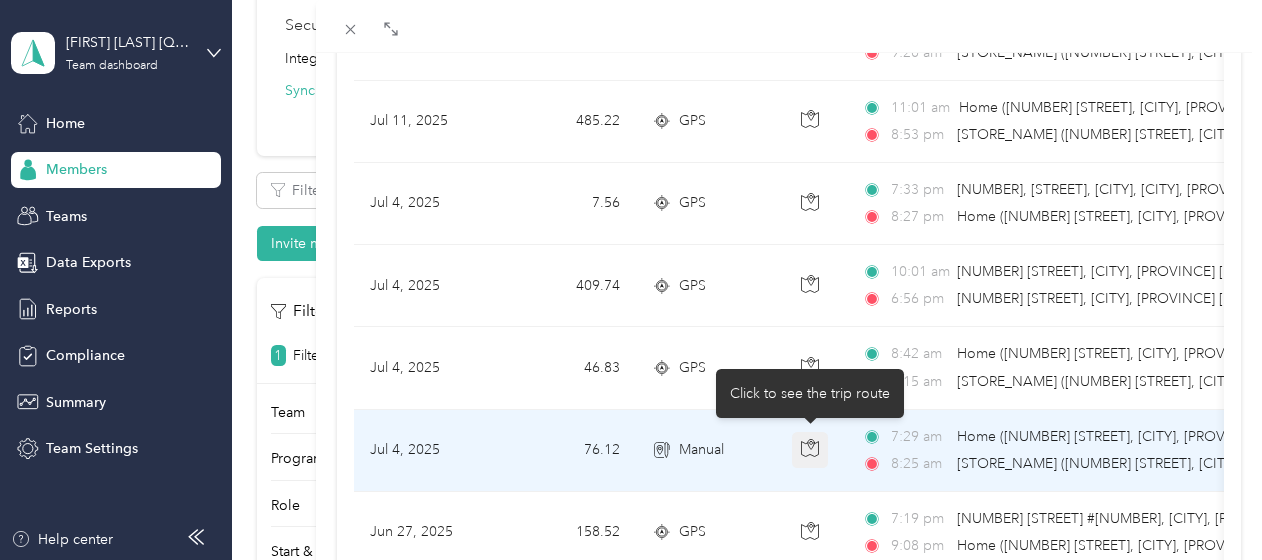 click 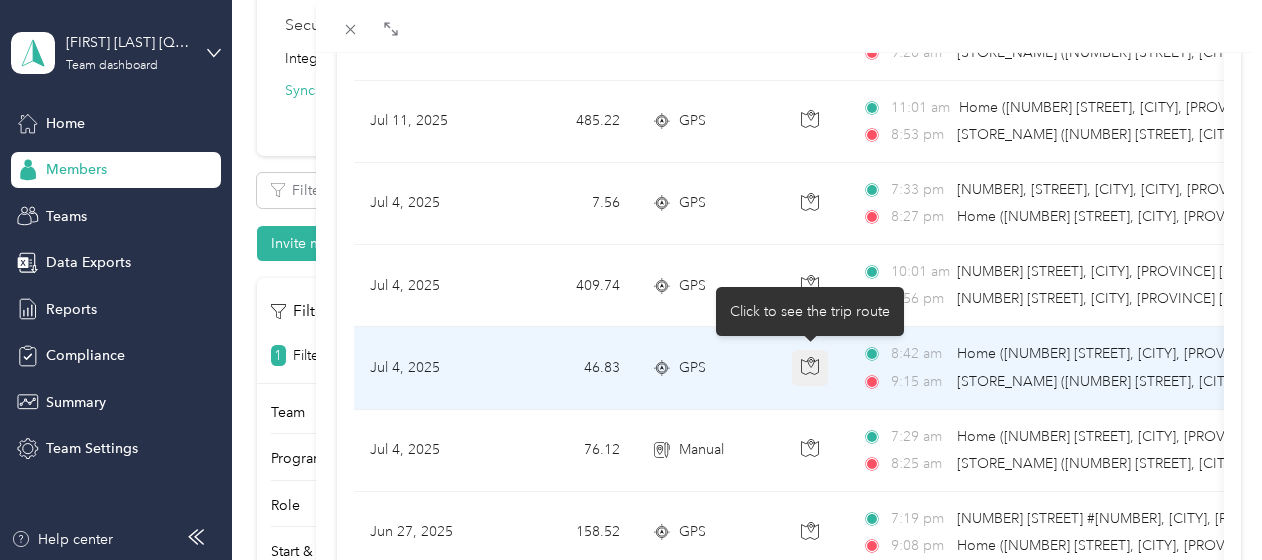 click 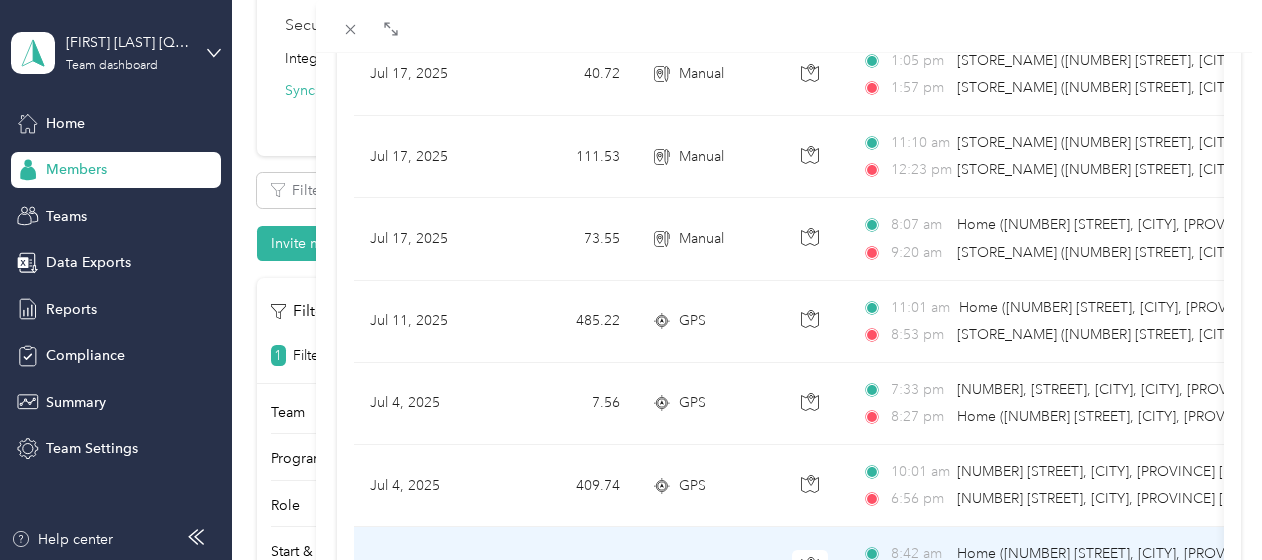 scroll, scrollTop: 1100, scrollLeft: 0, axis: vertical 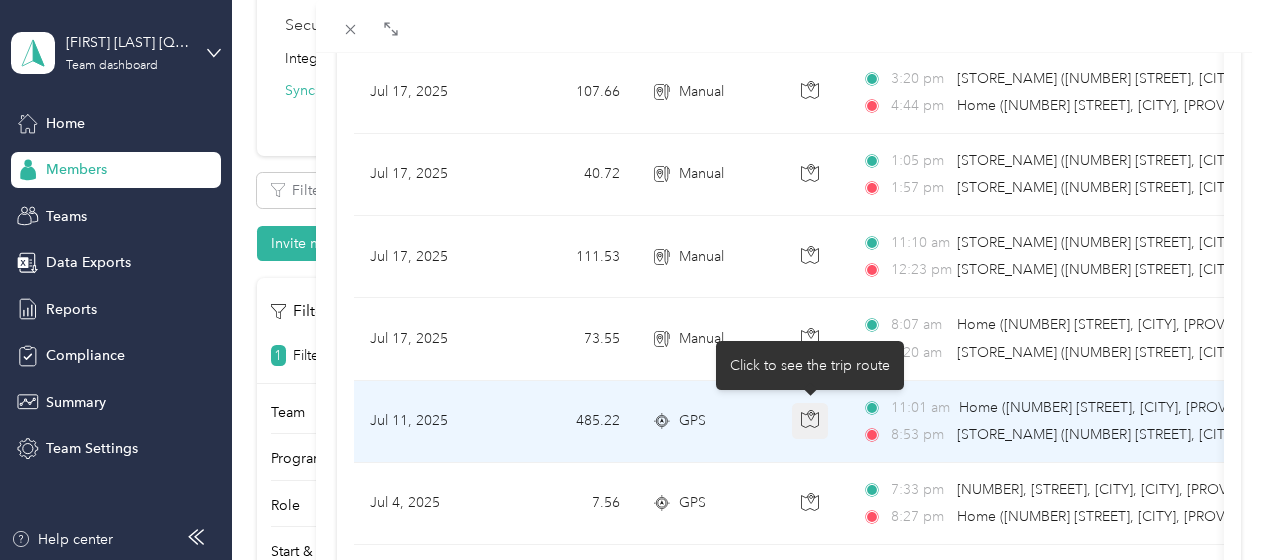 click 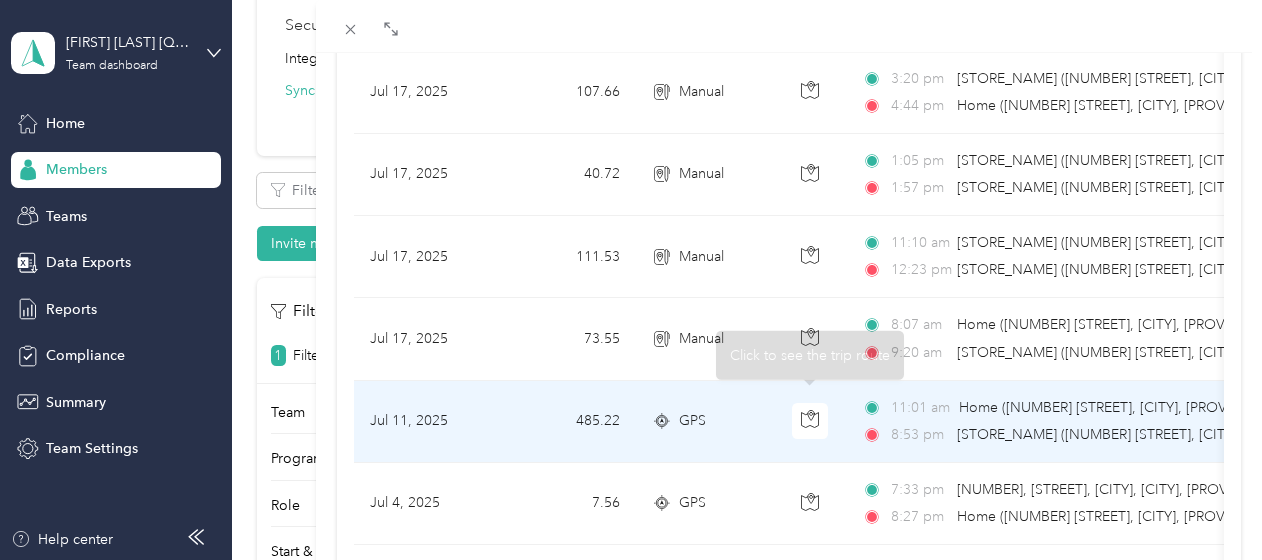 click on "GPS" at bounding box center (706, 422) 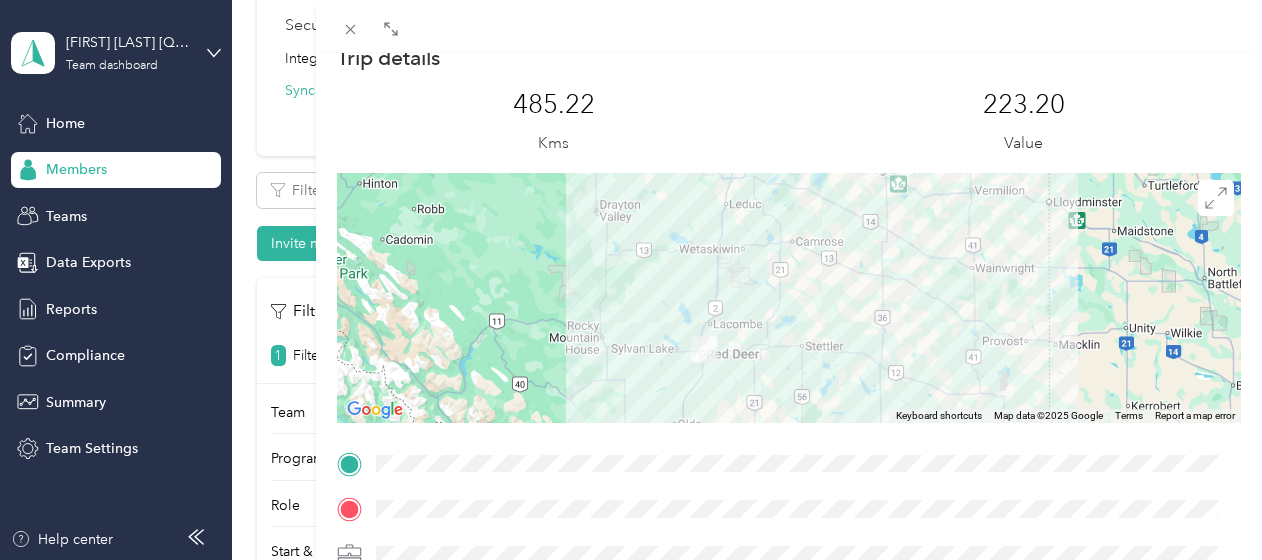 scroll, scrollTop: 0, scrollLeft: 0, axis: both 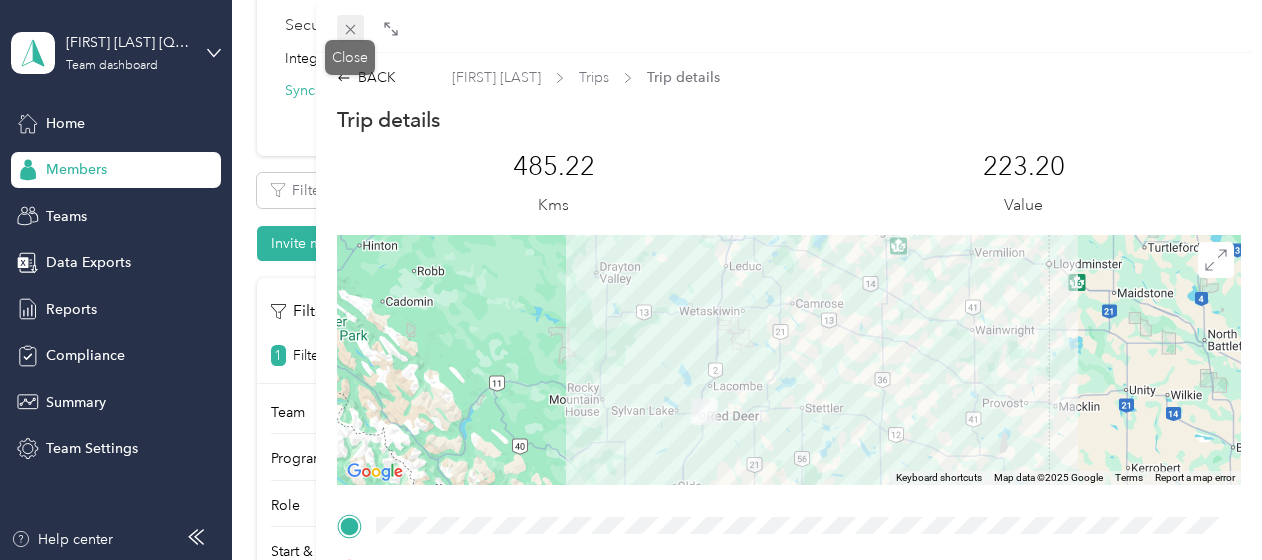 click 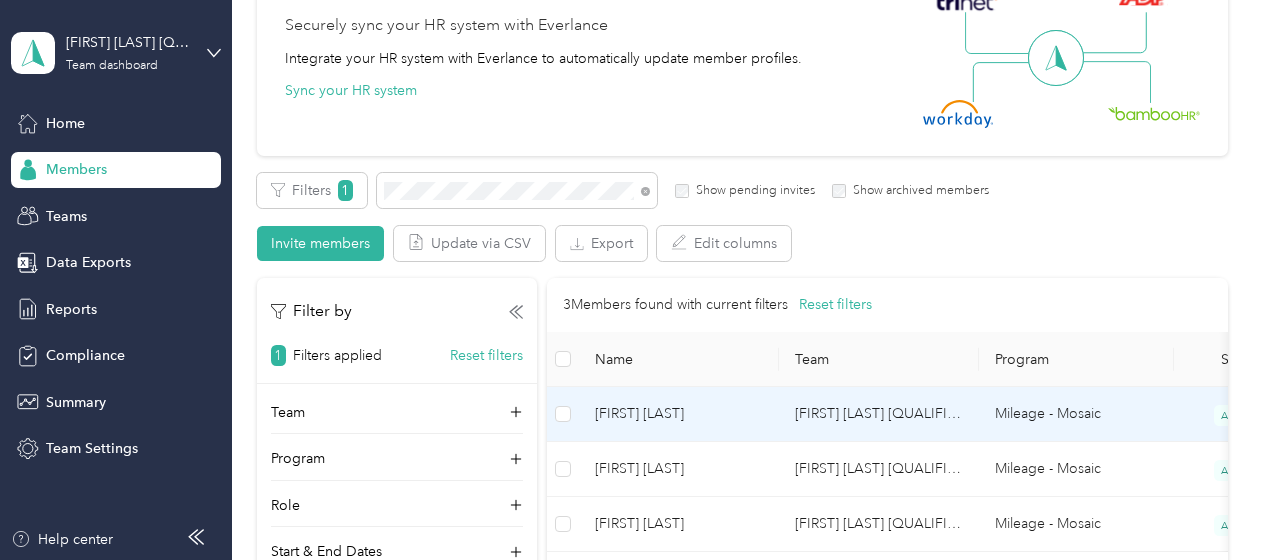 click on "[FIRST] [LAST]" at bounding box center [679, 414] 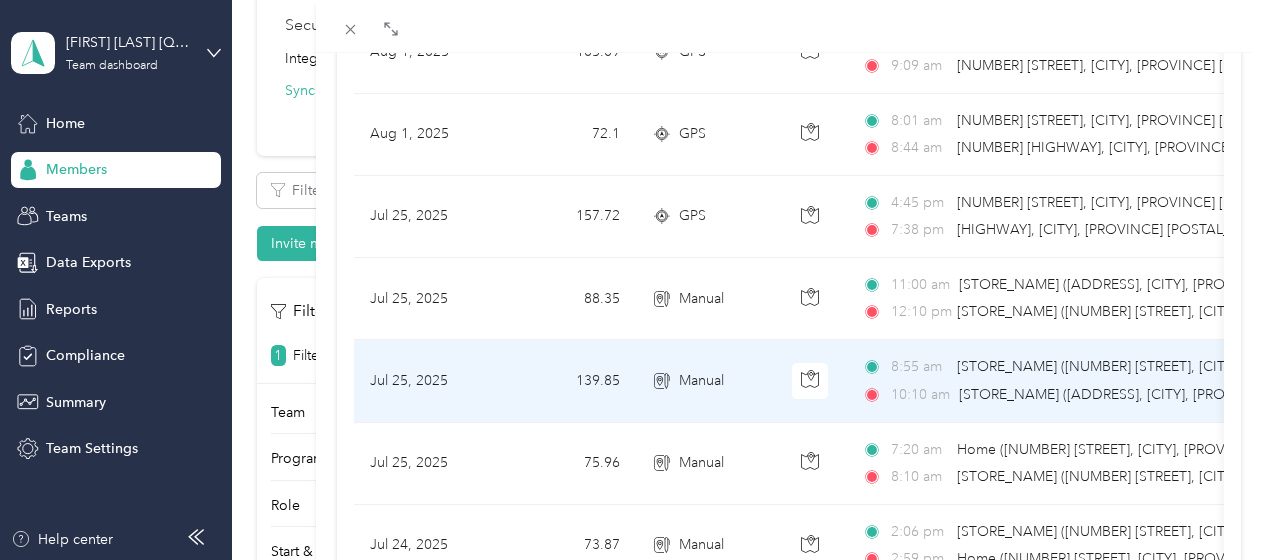 scroll, scrollTop: 500, scrollLeft: 0, axis: vertical 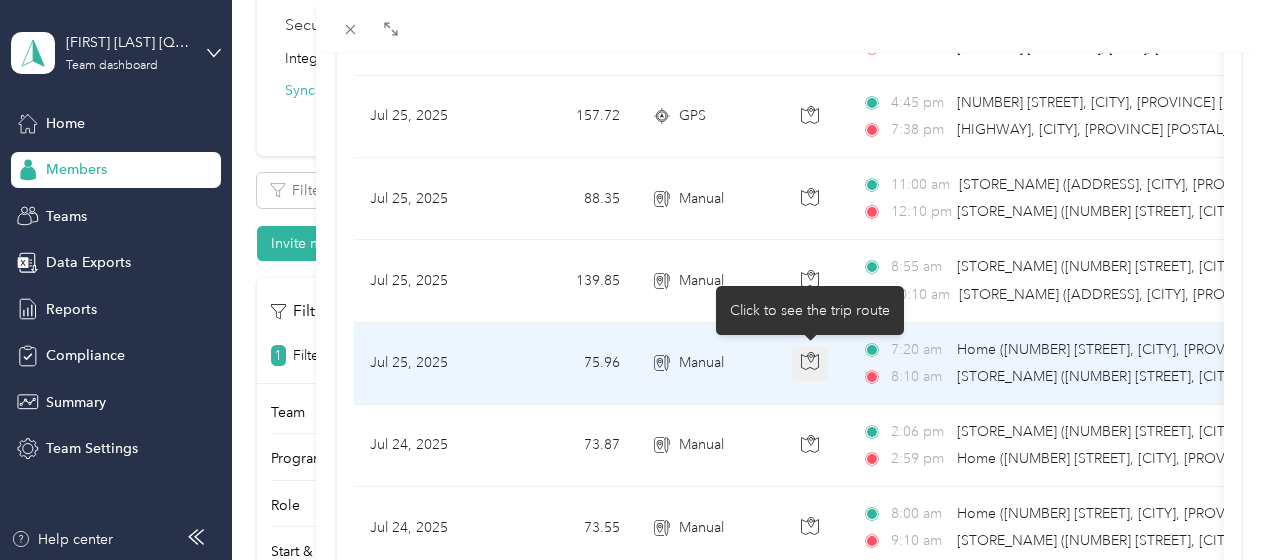 click 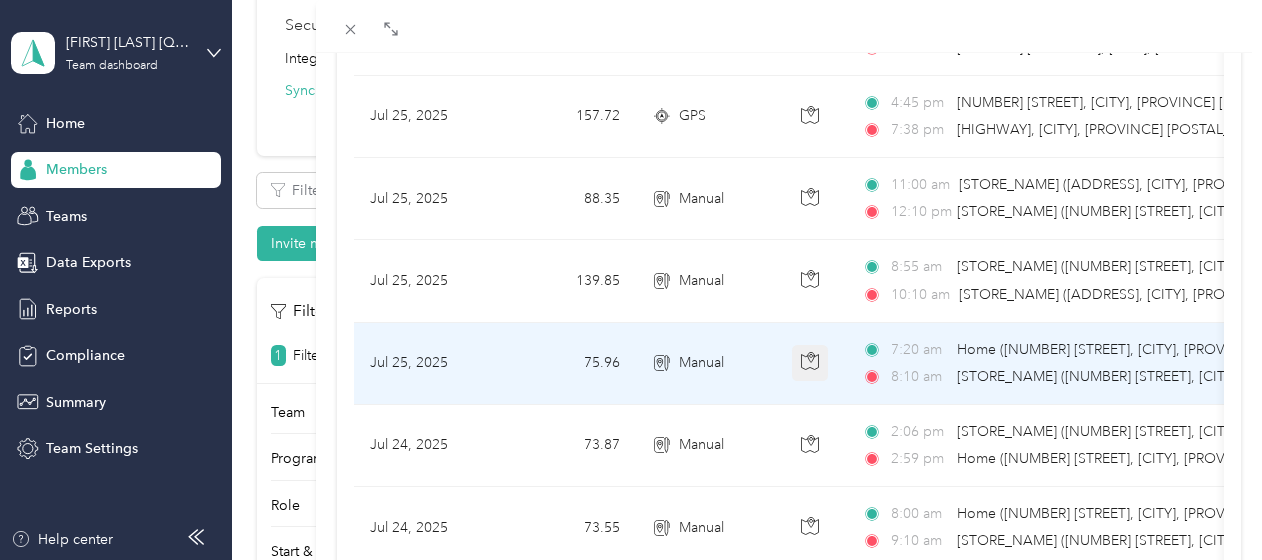 click 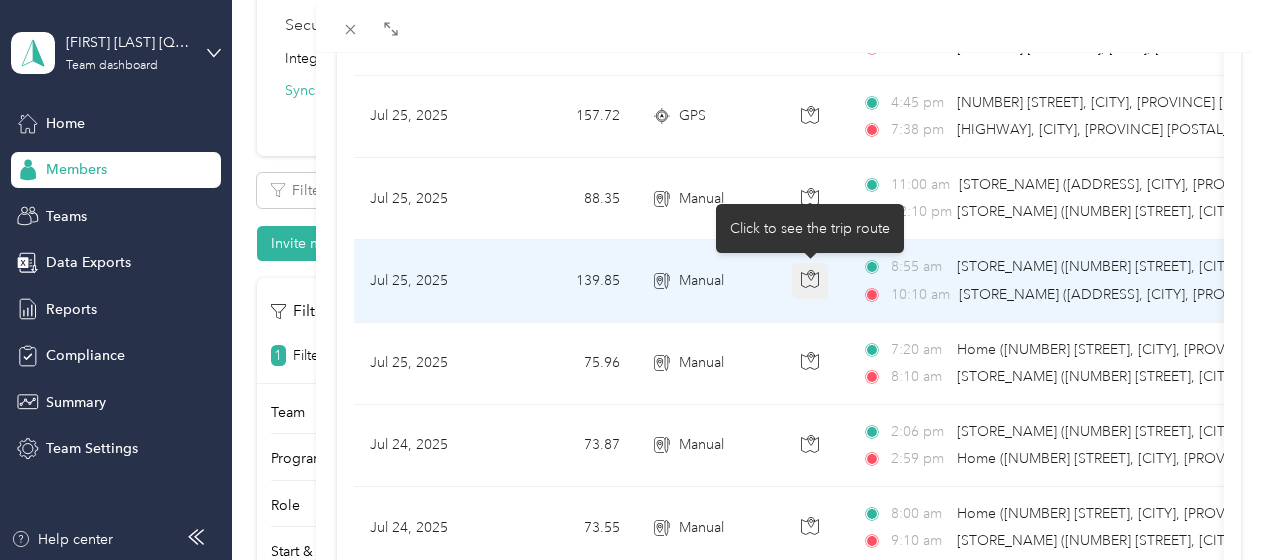 click 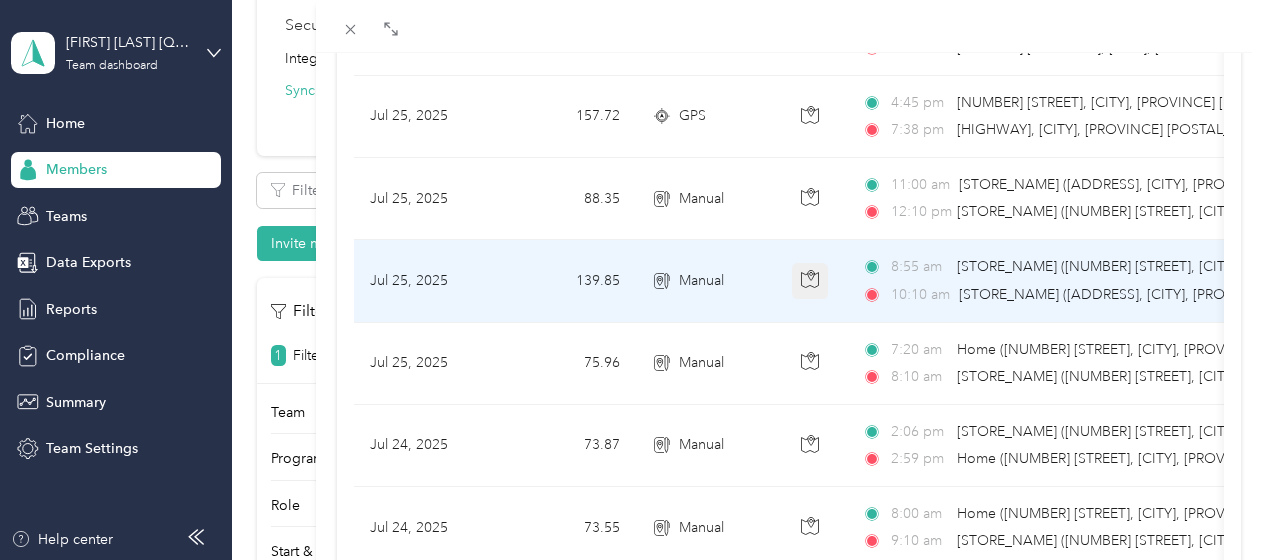 click 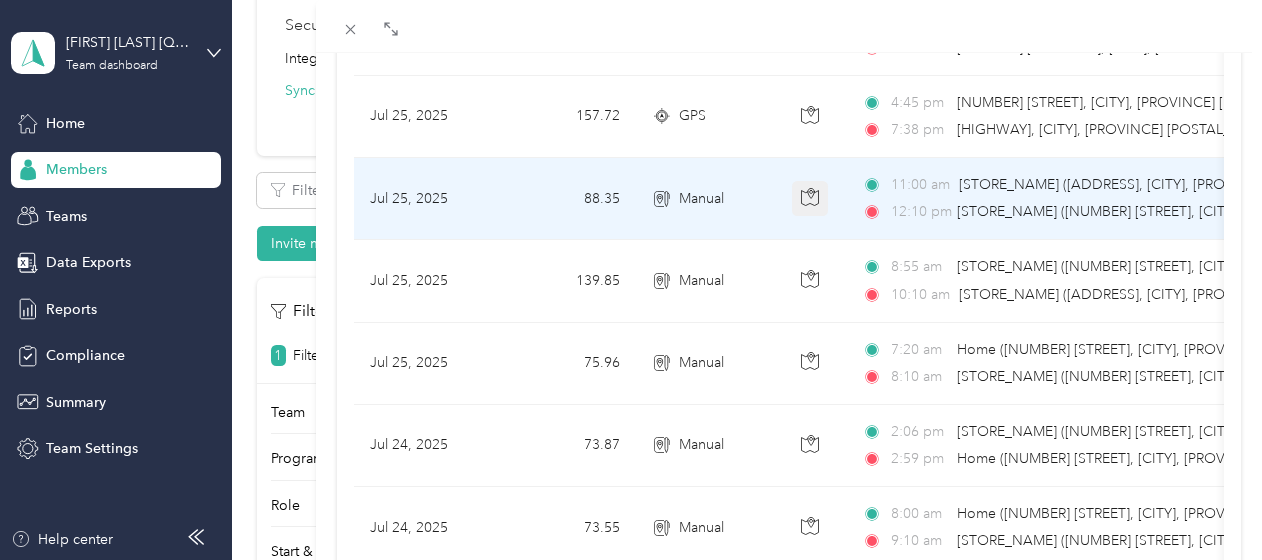 click 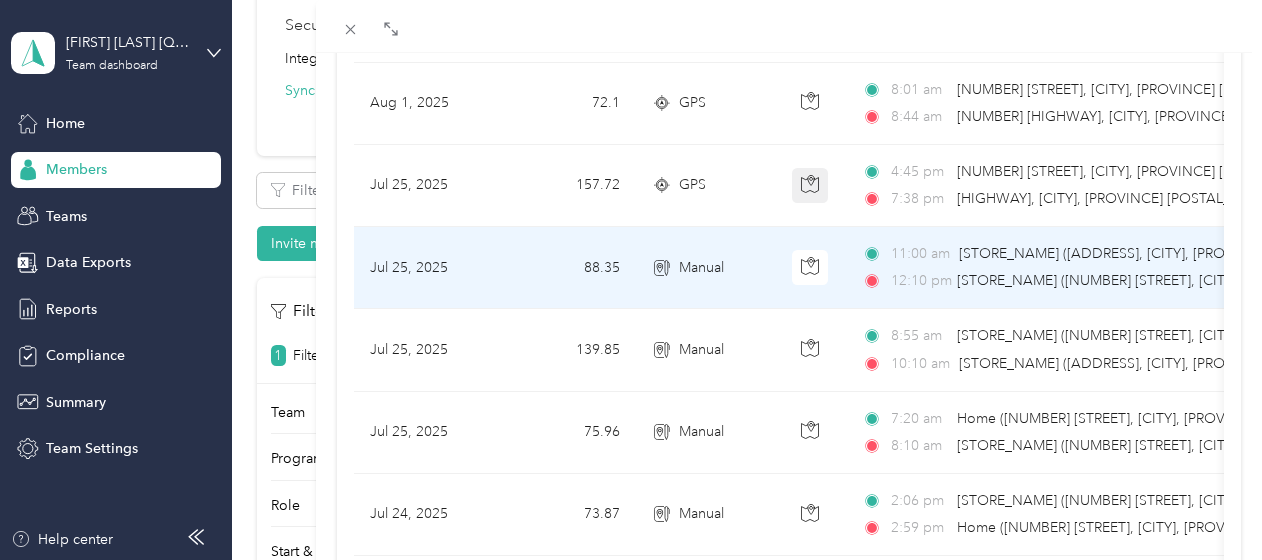 scroll, scrollTop: 400, scrollLeft: 0, axis: vertical 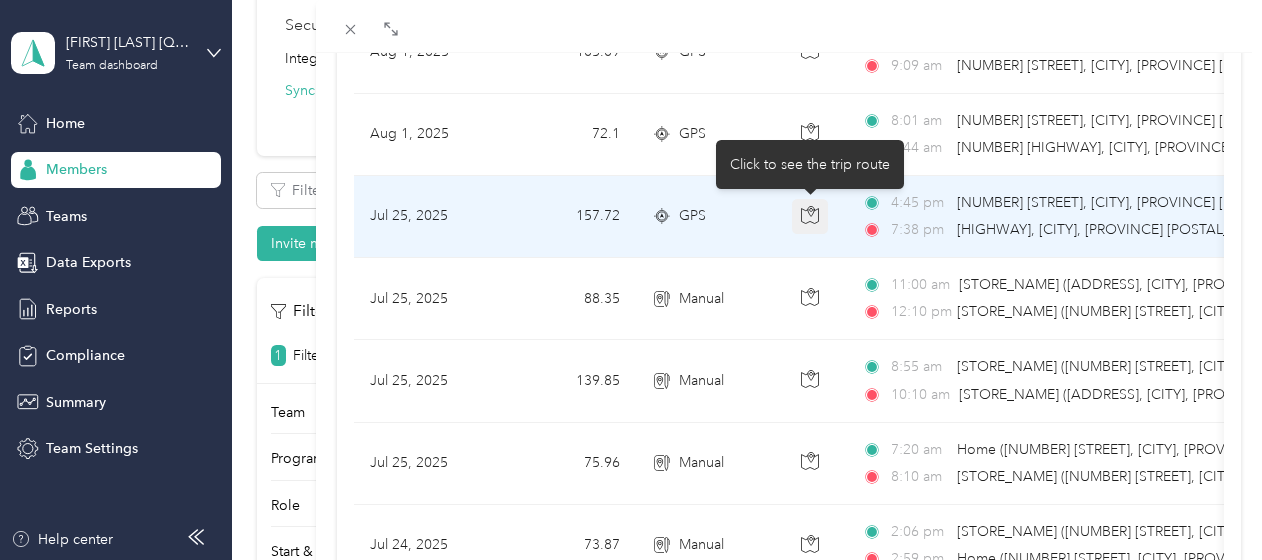 click 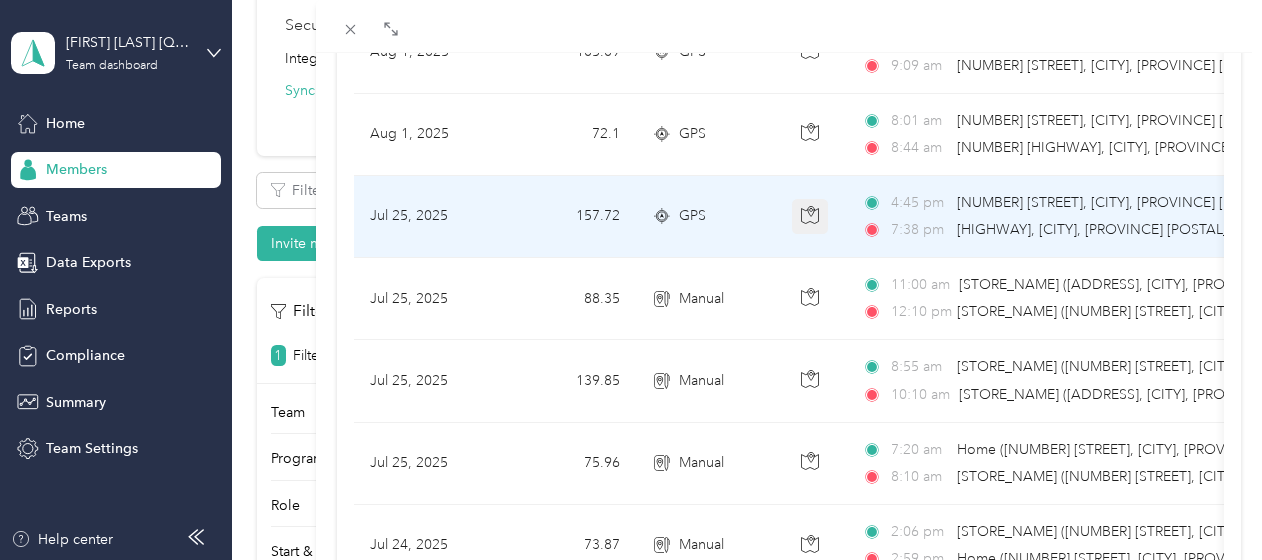 click 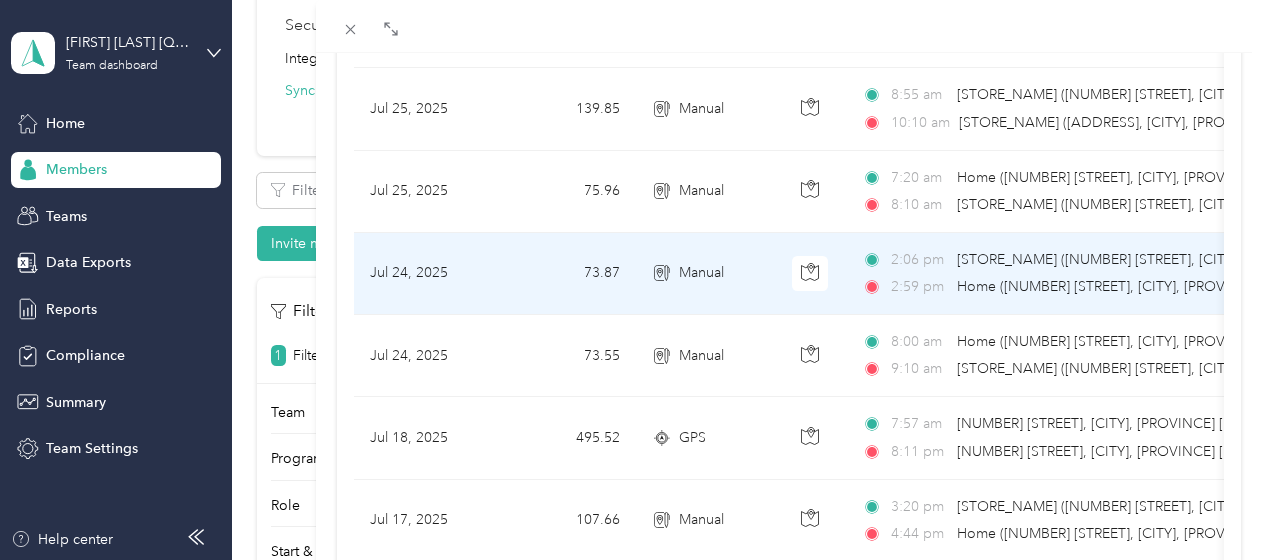 scroll, scrollTop: 700, scrollLeft: 0, axis: vertical 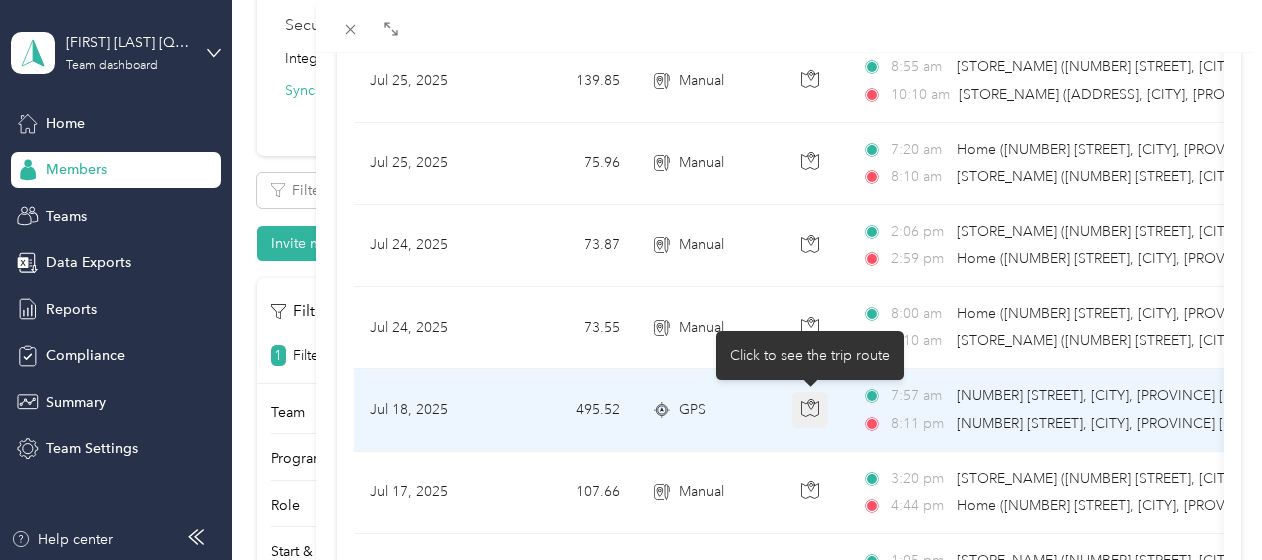 click 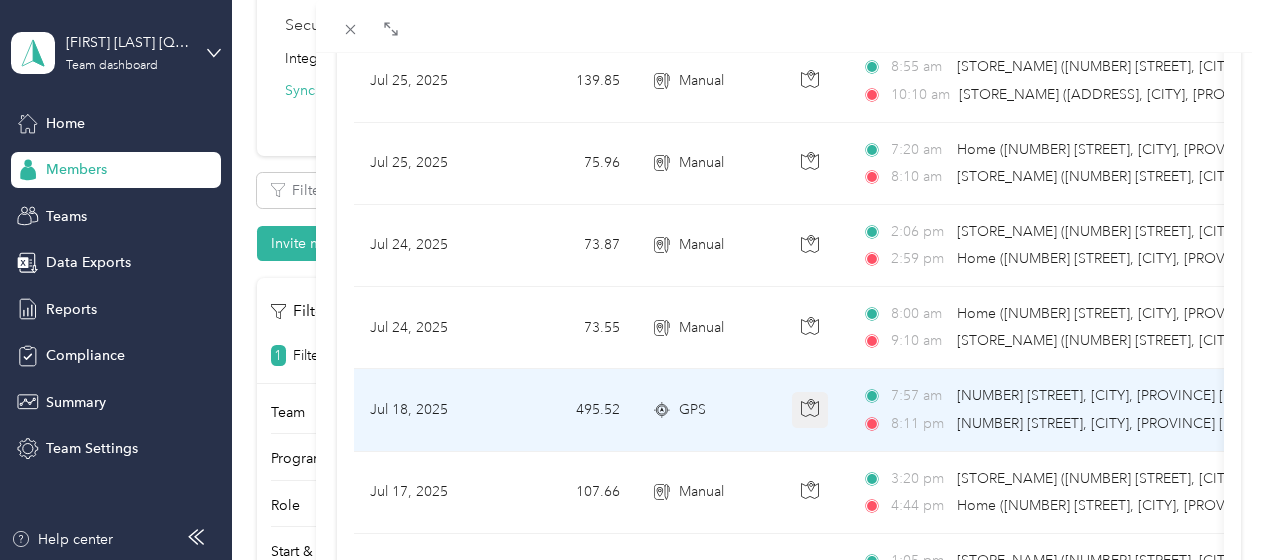click 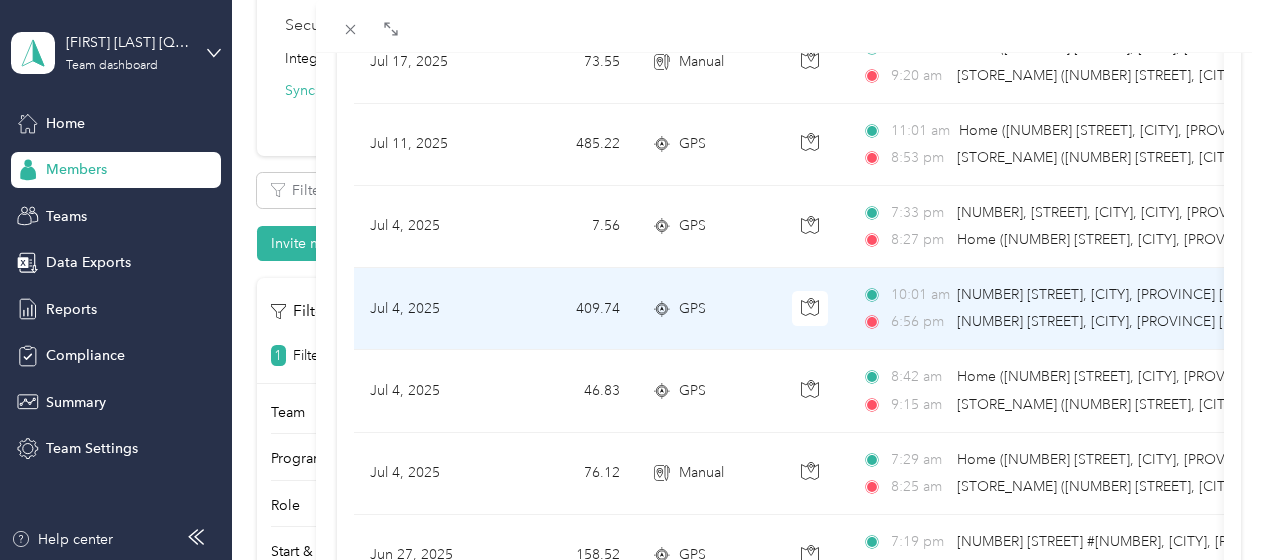 scroll, scrollTop: 1400, scrollLeft: 0, axis: vertical 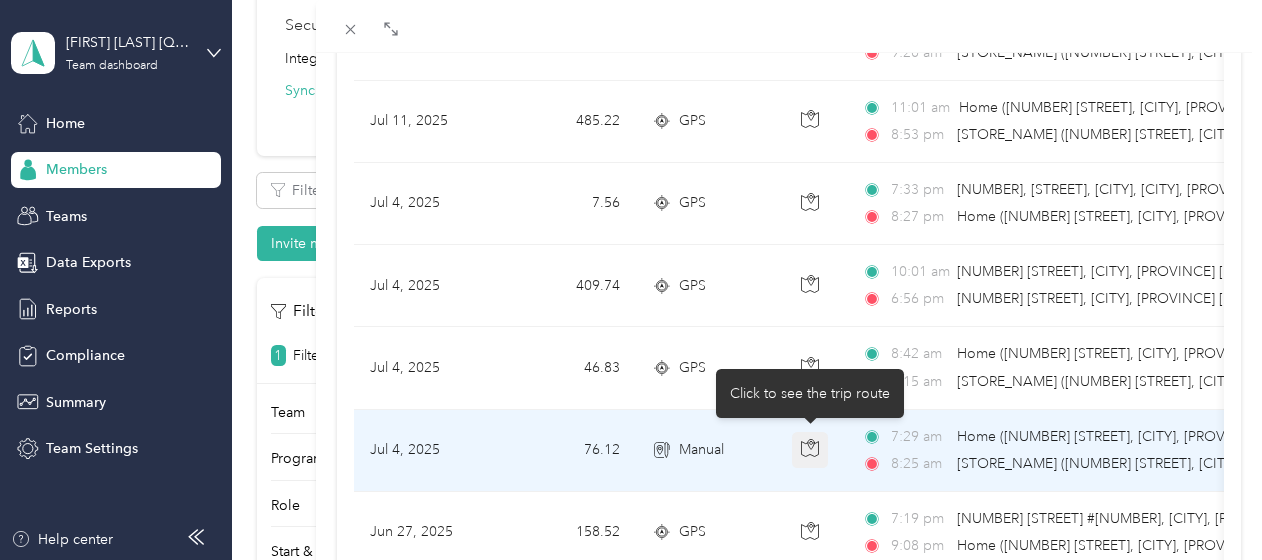 click 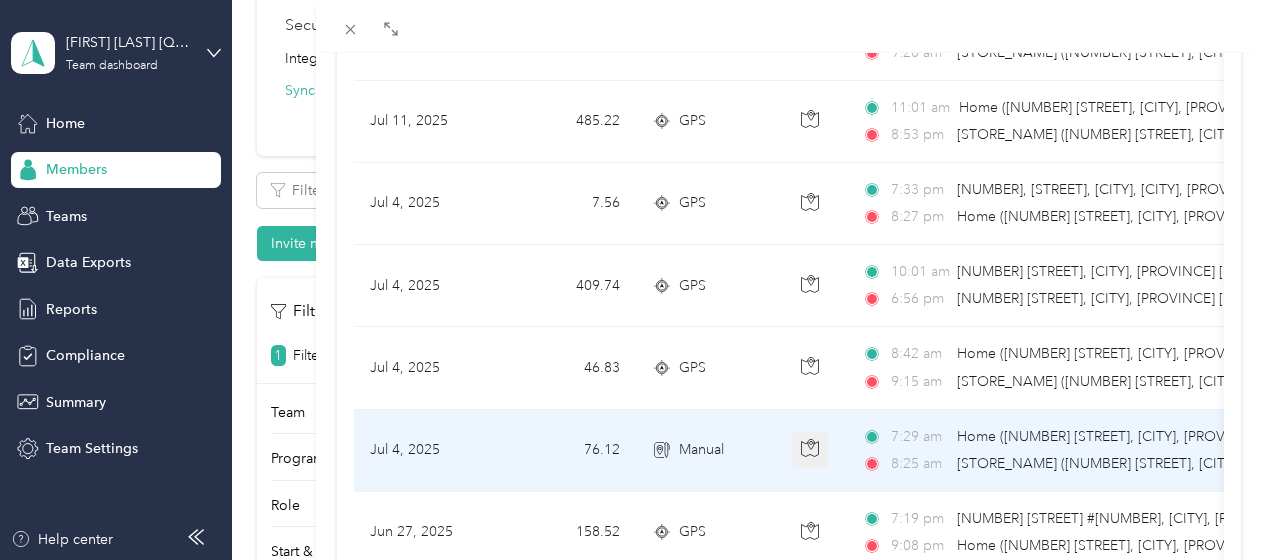 click 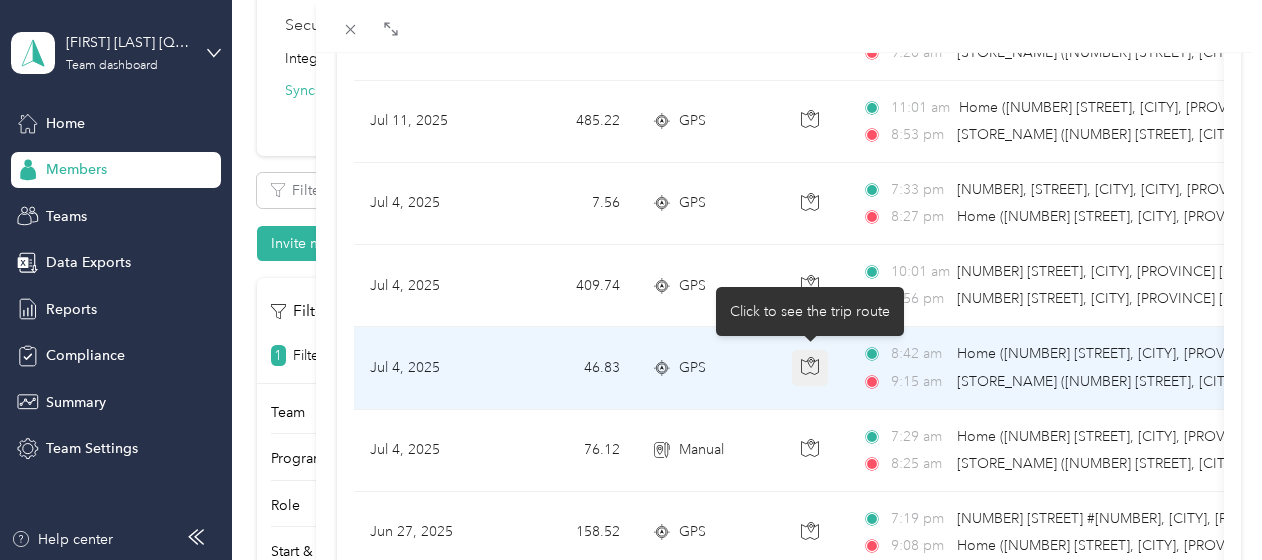 click 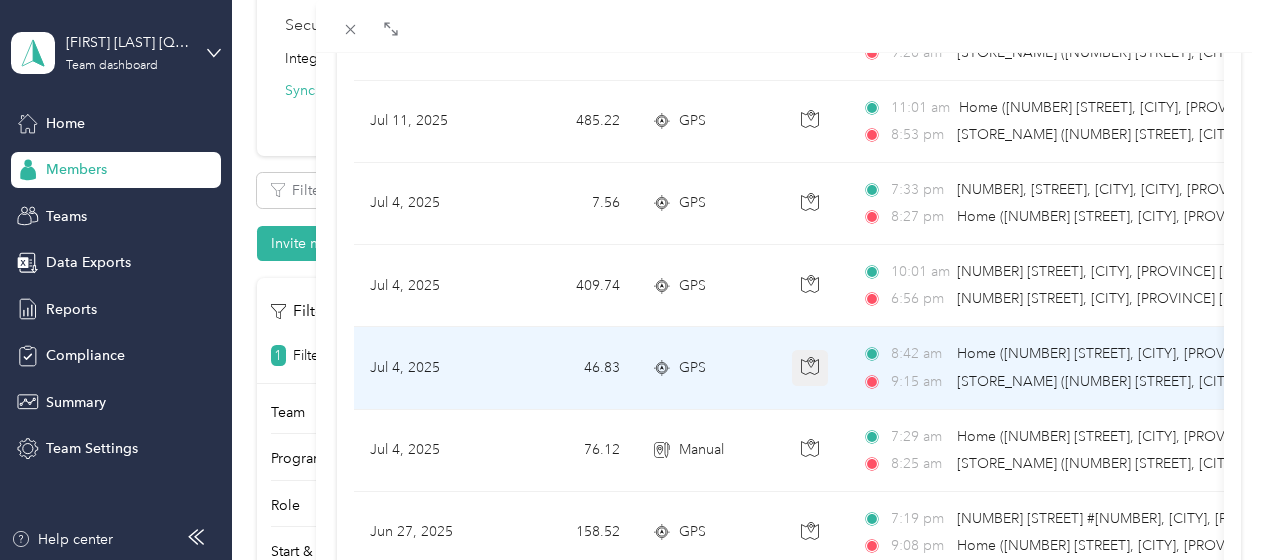 click 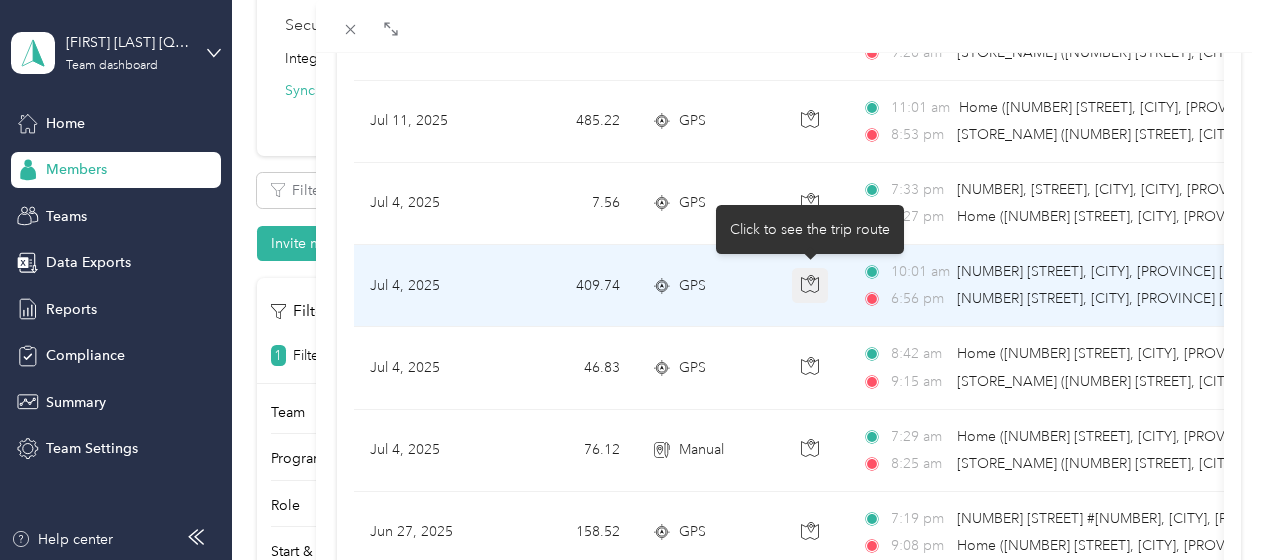 click 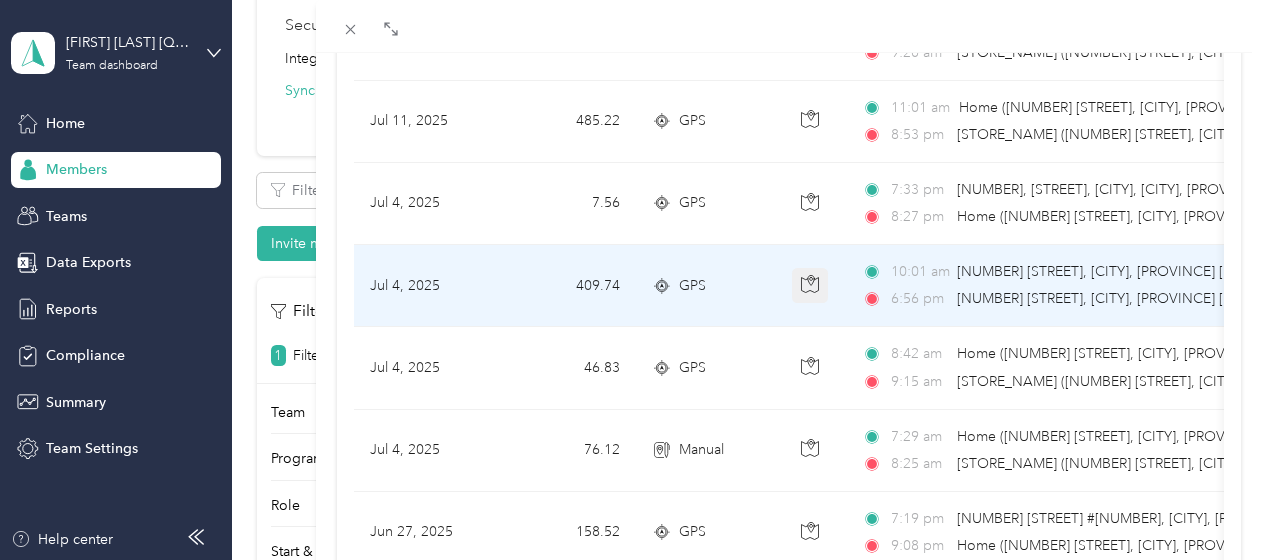 click 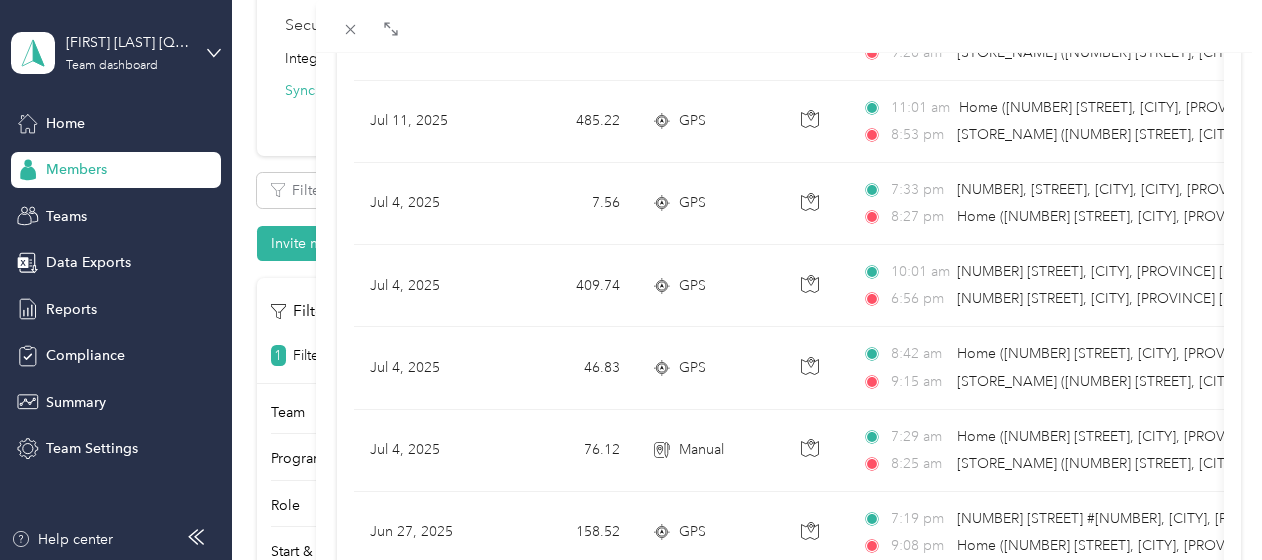 drag, startPoint x: 442, startPoint y: 16, endPoint x: 386, endPoint y: 12, distance: 56.142673 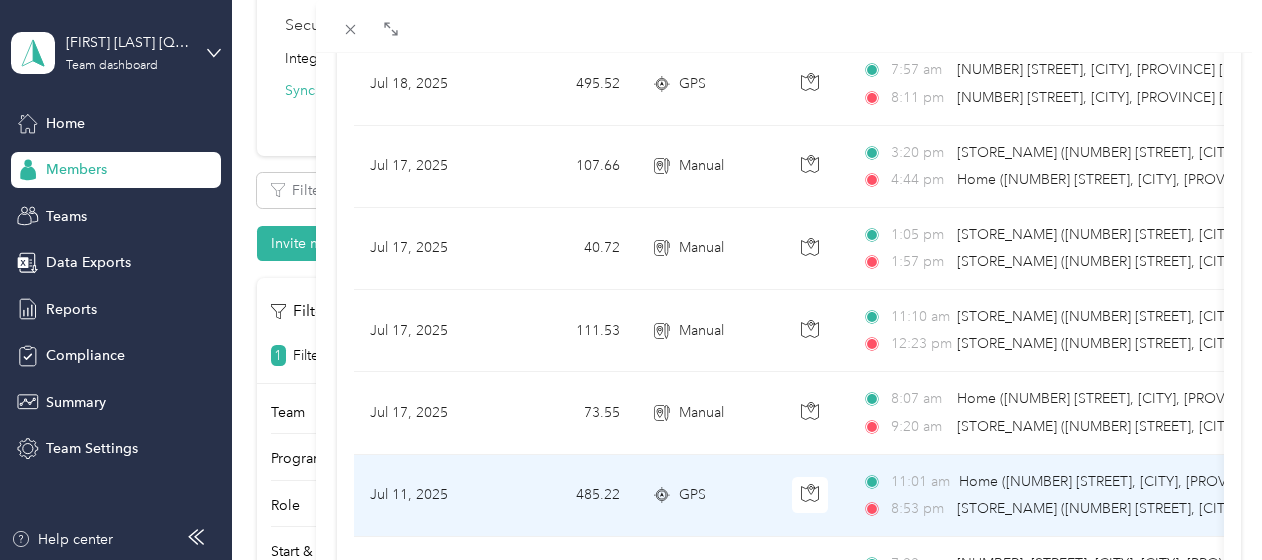 scroll, scrollTop: 1000, scrollLeft: 0, axis: vertical 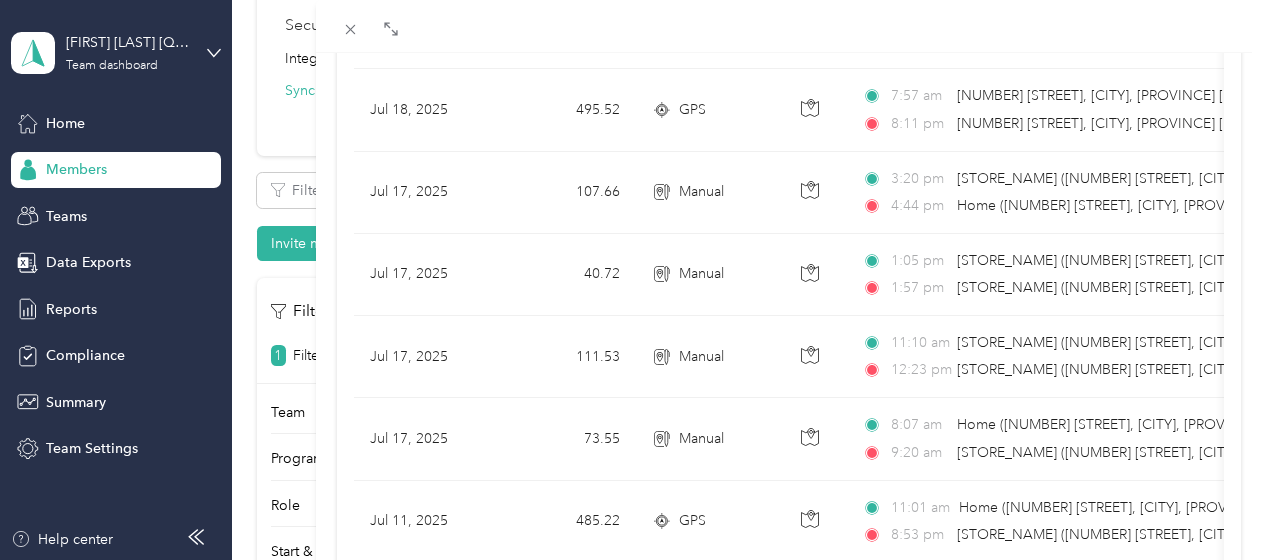 click on "Trips Date Kms (kms) Track Method Map Locations Kms value Purpose                 Aug 1, 2025 513.54 GPS 10:30 am [UNNAMED_ROAD], [CITY], [PROVINCE] [POSTAL_CODE], [COUNTRY]  6:12 pm [POSTAL_CODE], [CITY], [PROVINCE] [POSTAL_CODE], [COUNTRY]  $[PRICE] [COMPANY_NAME] Jul 31, 2025 109.44 GPS 4:32 pm [NUMBER], [STREET], [CITY], [PROVINCE], [POSTAL_CODE], [COUNTRY] [NUMBER] [PROVINCE], [COUNTRY] $[PRICE] [COMPANY_NAME] Jul 31, 2025 3.38 GPS 1:45 pm [NUMBER] [STREET], [CITY], [PROVINCE] [POSTAL_CODE], [COUNTRY]  2:07 pm Start Location  ([PROVINCE]) $[PRICE] [COMPANY_NAME] Jul 31, 2025 91.25 GPS 10:40 am [UNNAMED_ROAD], [CITY], [PROVINCE] [POSTAL_CODE], [COUNTRY]  11:39 am [NUMBER] [STREET], [CITY], [PROVINCE] [POSTAL_CODE], [COUNTRY]  $[PRICE] [COMPANY_NAME] Jul 27, 2025 204.23 GPS 10:34 am [UNNAMED_ROAD], [CITY], [PROVINCE] [POSTAL_CODE], [COUNTRY]  3:26 pm [POSTAL_CODE], [CITY], [PROVINCE] [POSTAL_CODE], [COUNTRY]  $[PRICE] [COMPANY_NAME] Jul 26, 2025 194.25 GPS 10:36 am [STORE_NAME] ([NUMBER] [STREET], [CITY], [PROVINCE]) 8:30 pm [STORE_NAME] ([NUMBER] [STREET], [CITY], [PROVINCE]) $[PRICE] [COMPANY_NAME] Jul 25, 2025" at bounding box center [789, 319] 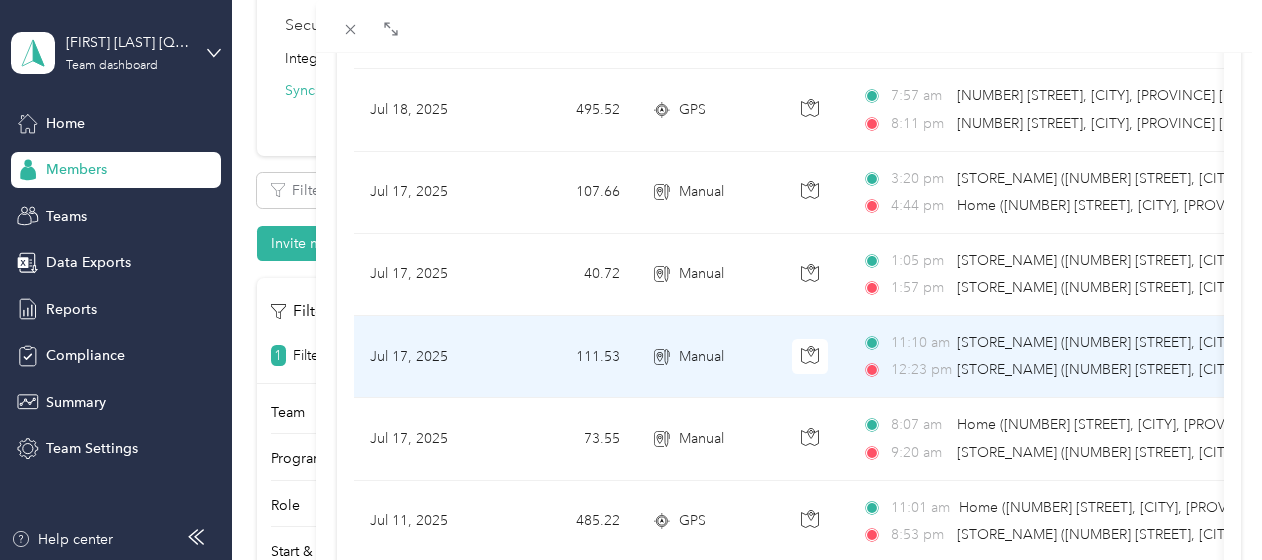 scroll, scrollTop: 1100, scrollLeft: 0, axis: vertical 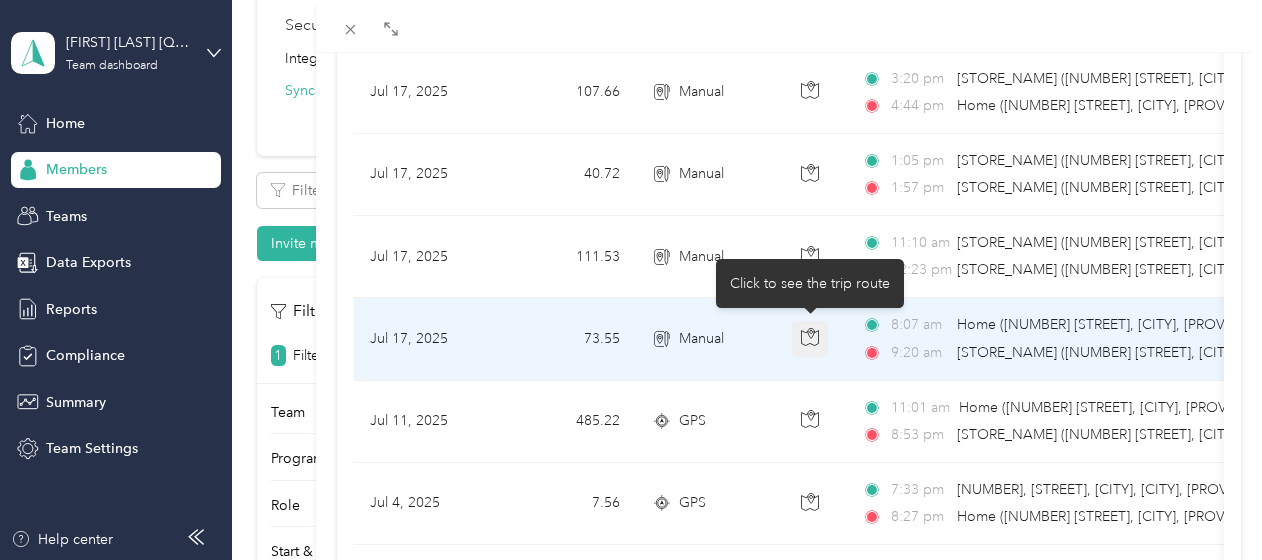 click 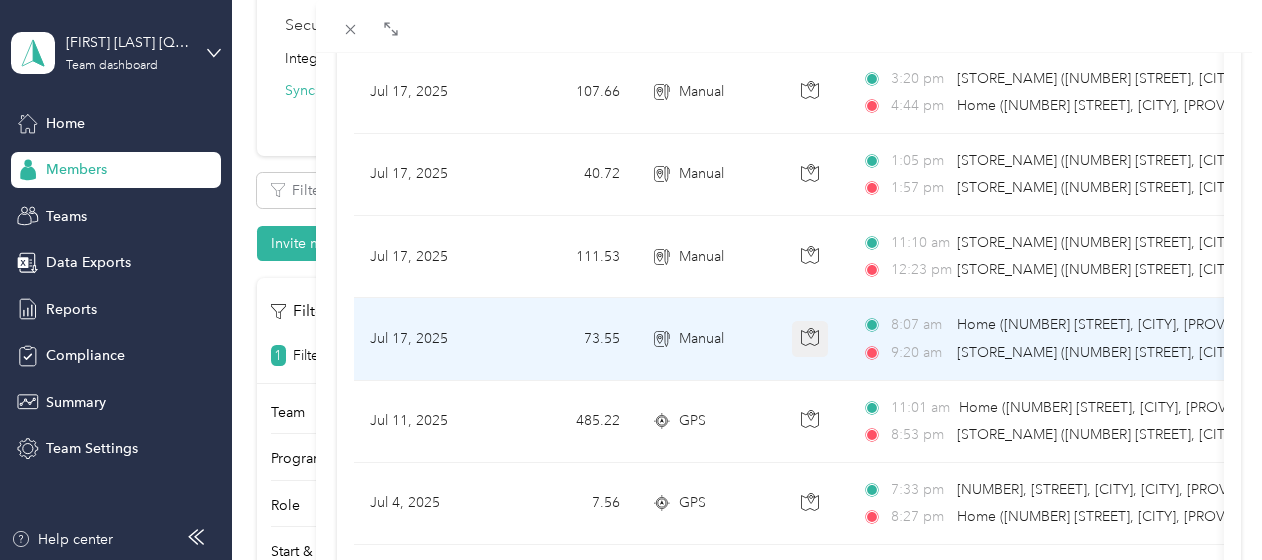 click 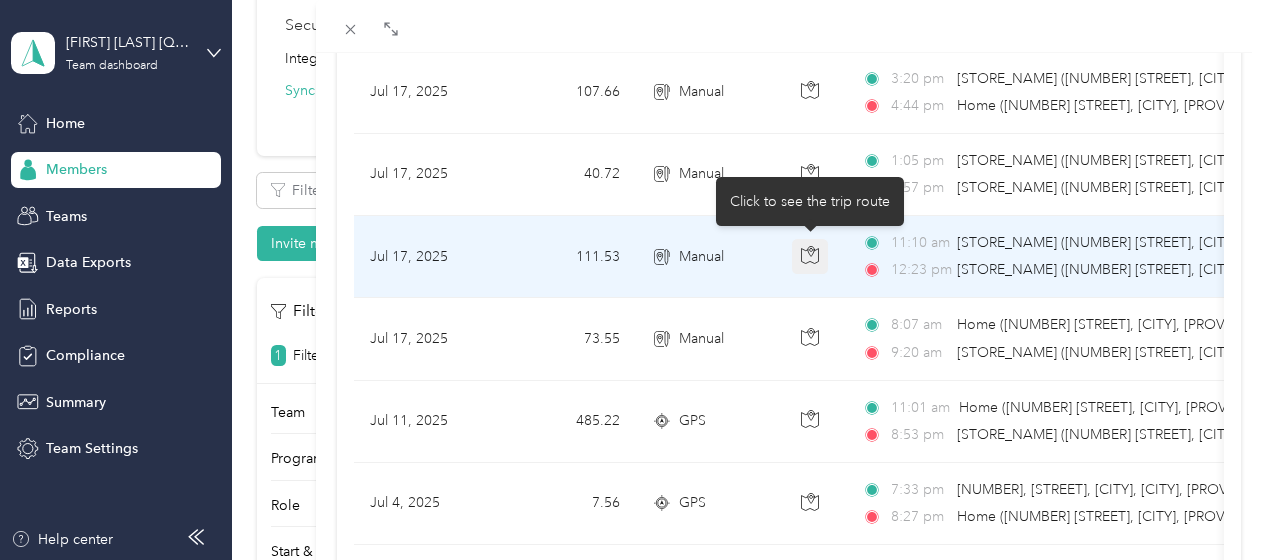 click 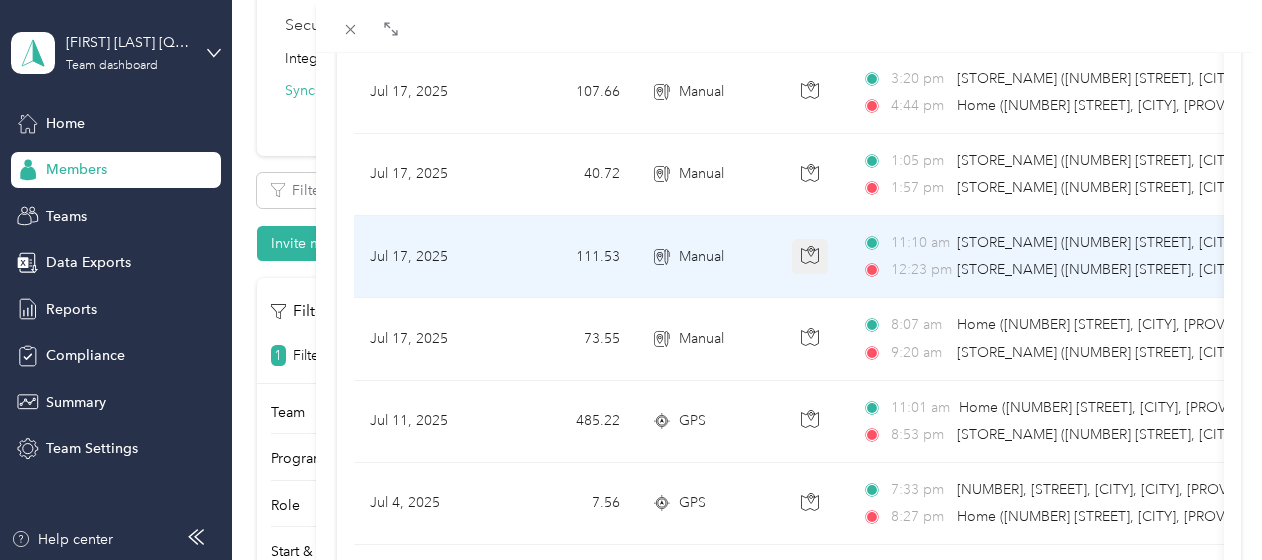 click 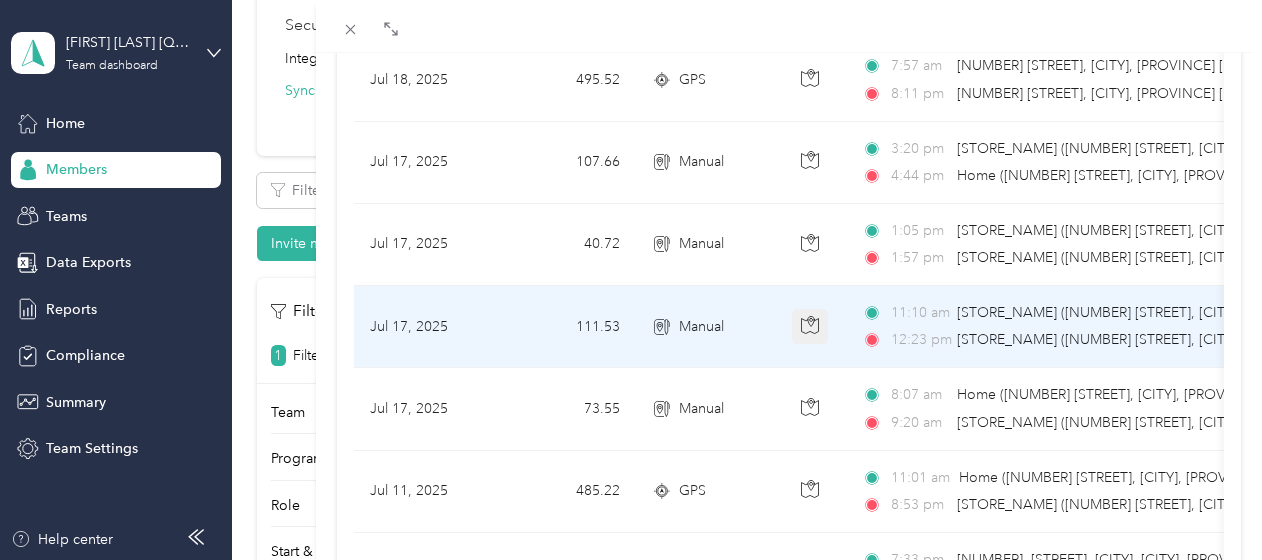 scroll, scrollTop: 1000, scrollLeft: 0, axis: vertical 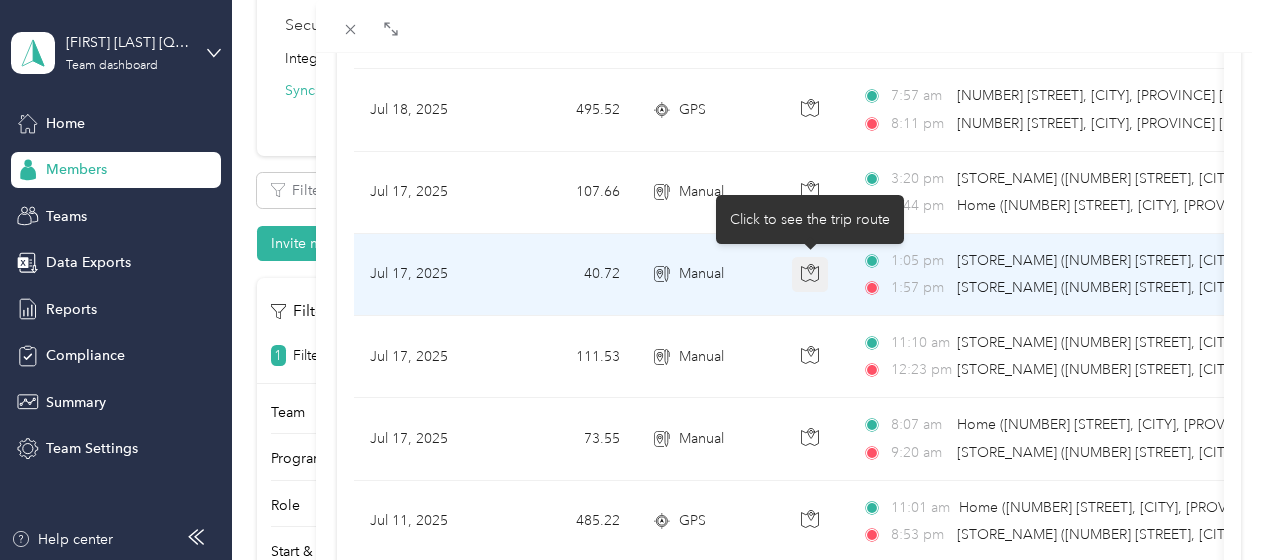 click 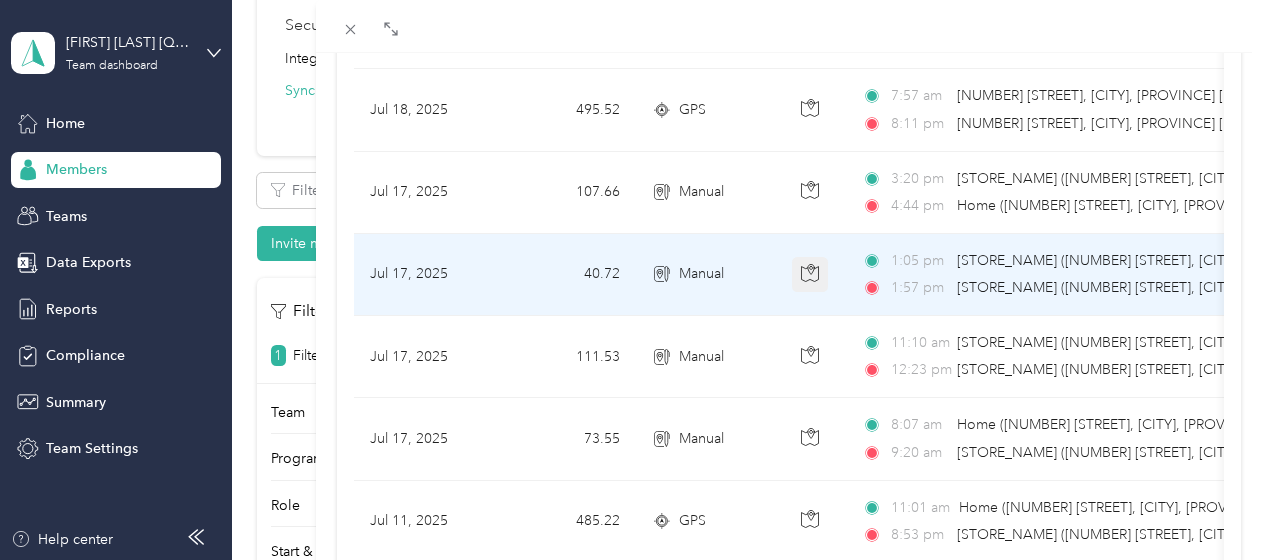 click 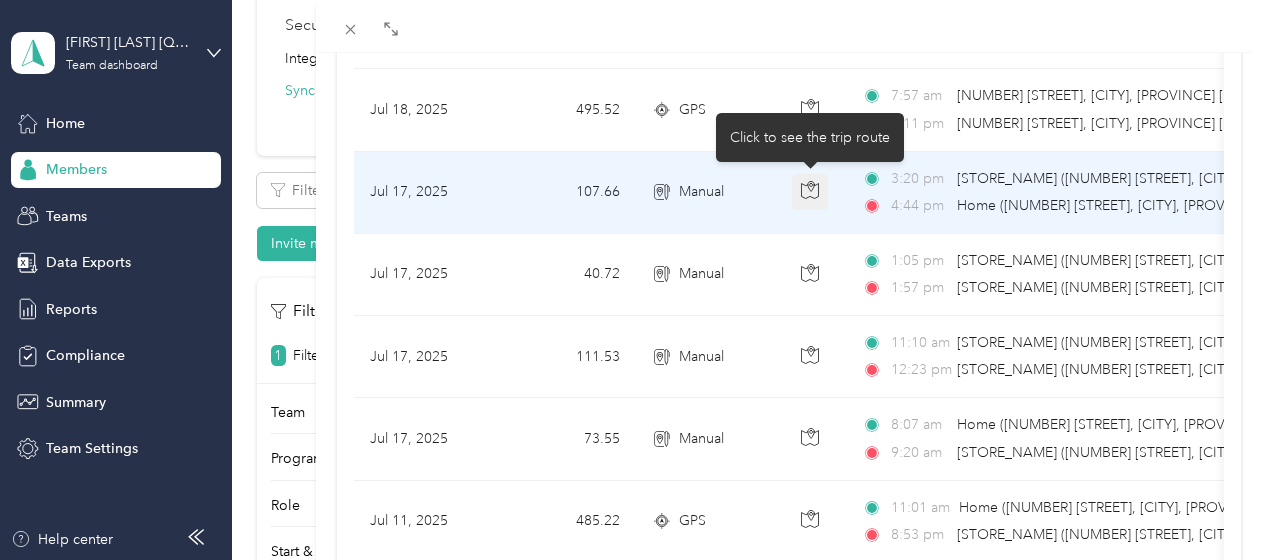 click 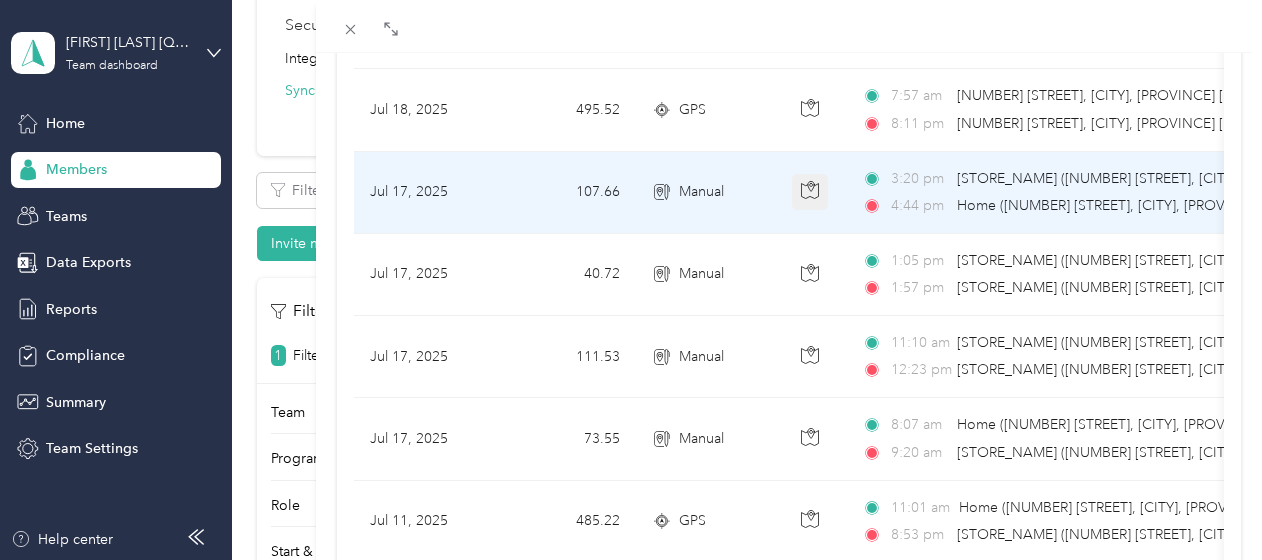 click 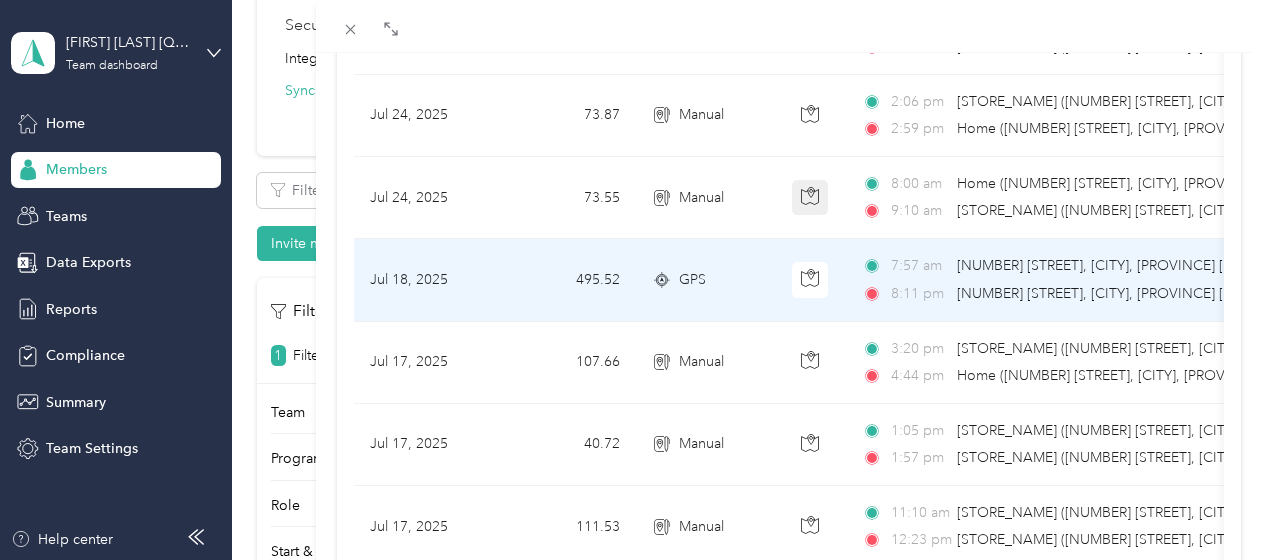 scroll, scrollTop: 800, scrollLeft: 0, axis: vertical 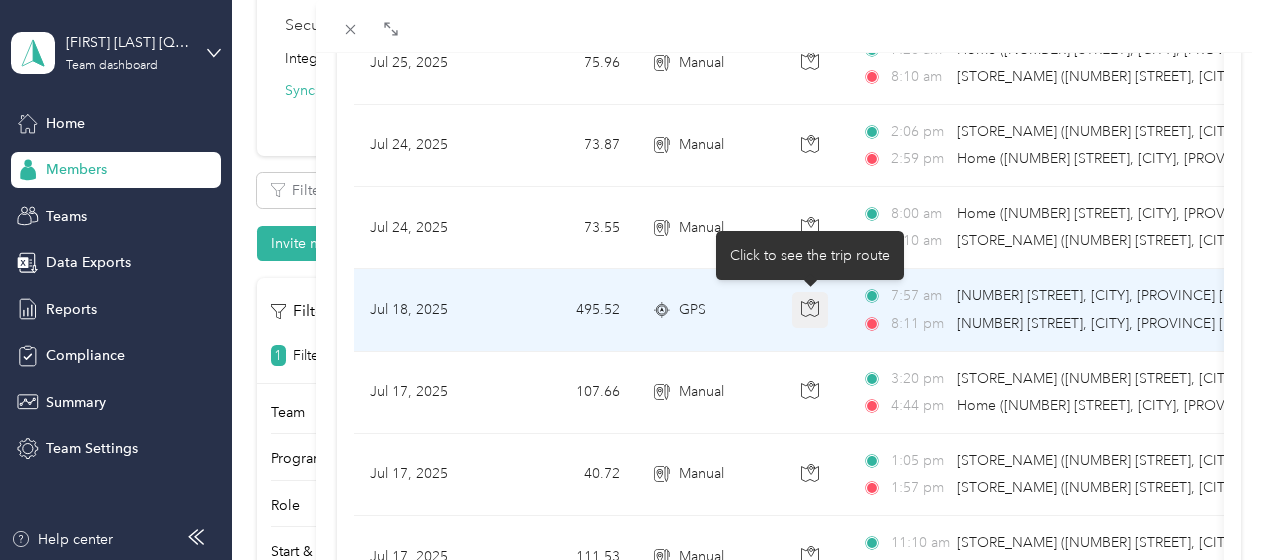 click 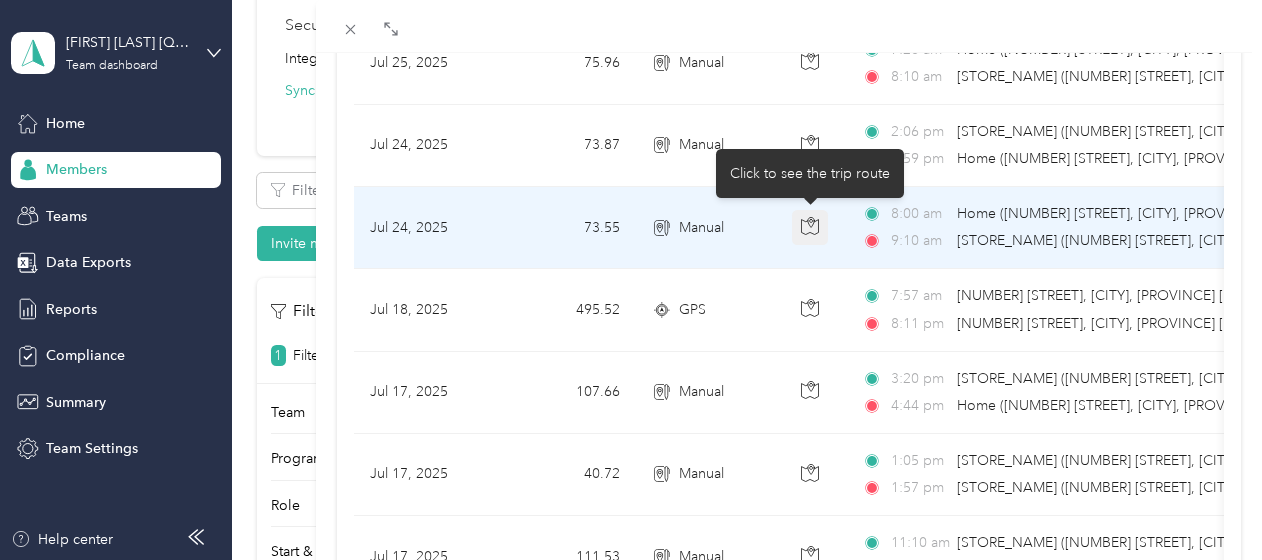 click 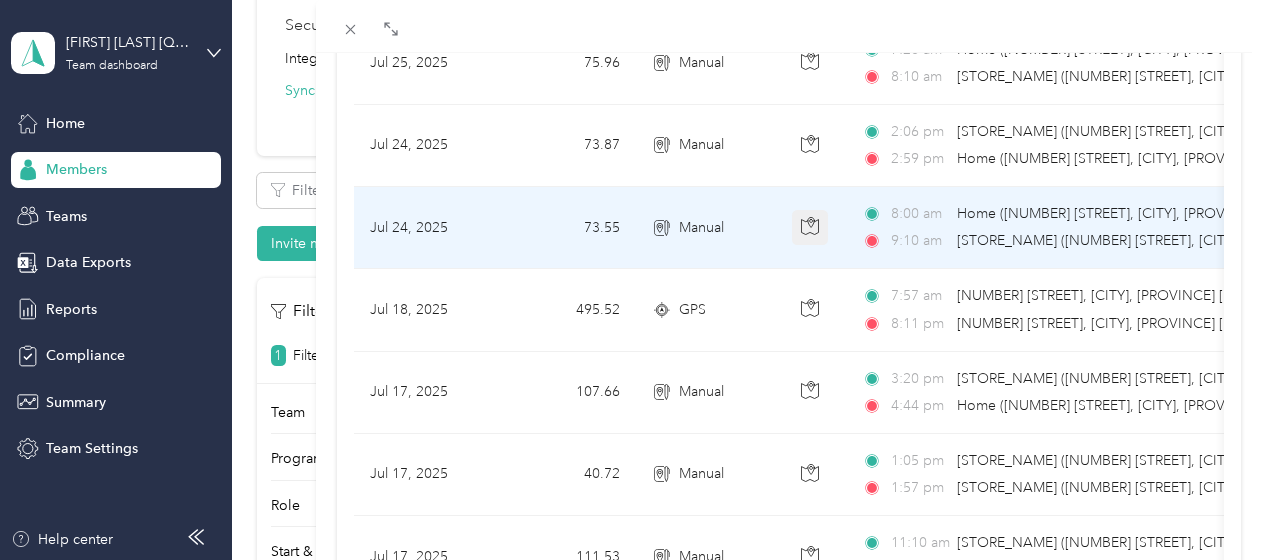 click 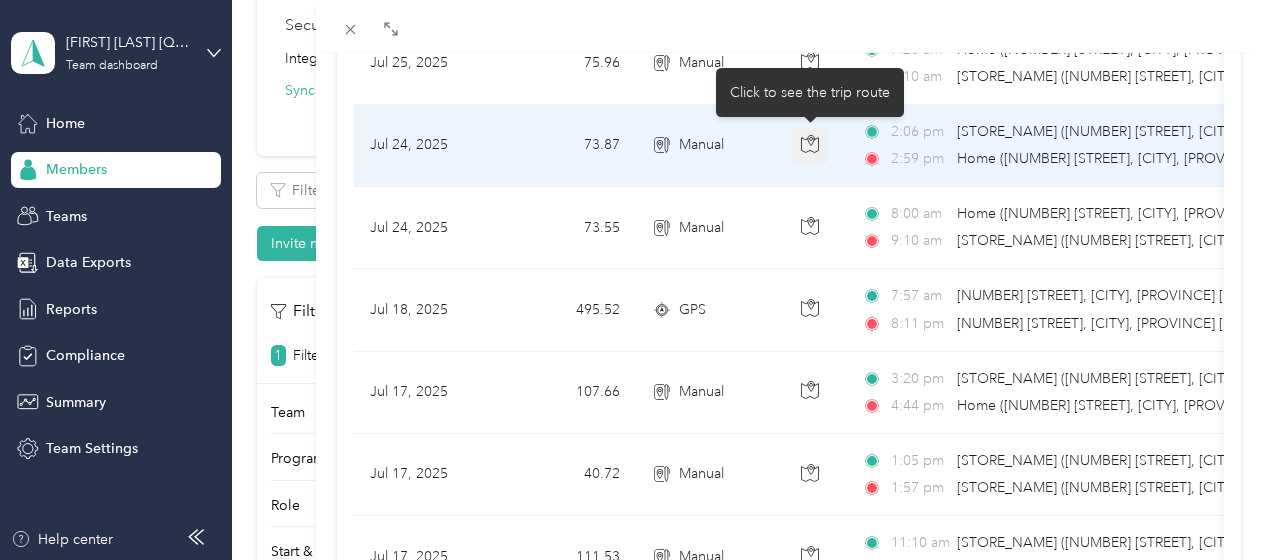 click 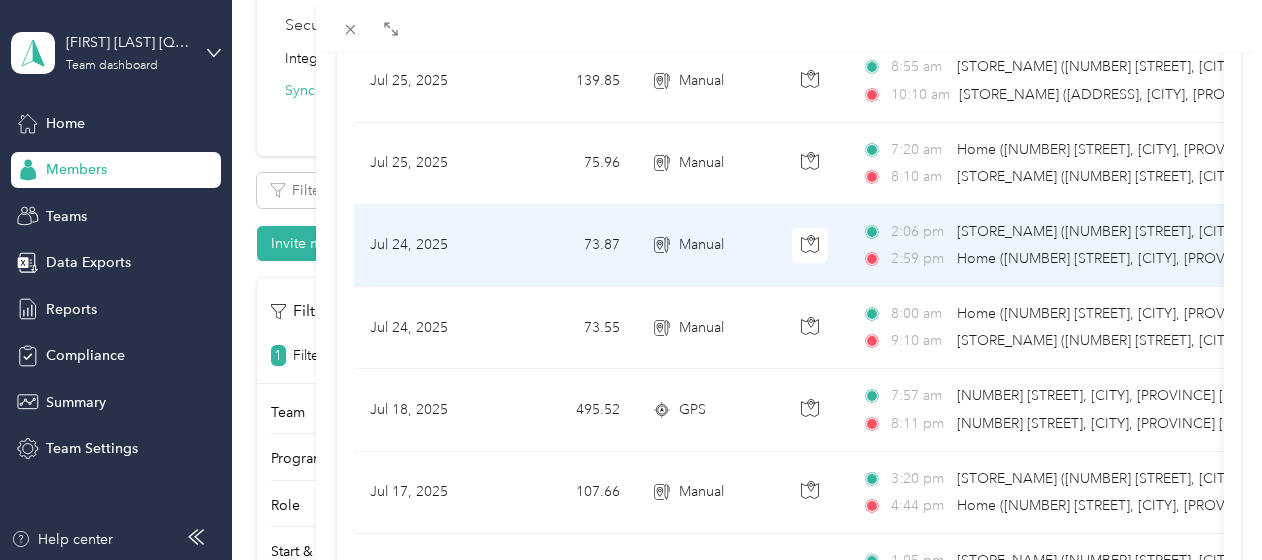 scroll, scrollTop: 600, scrollLeft: 0, axis: vertical 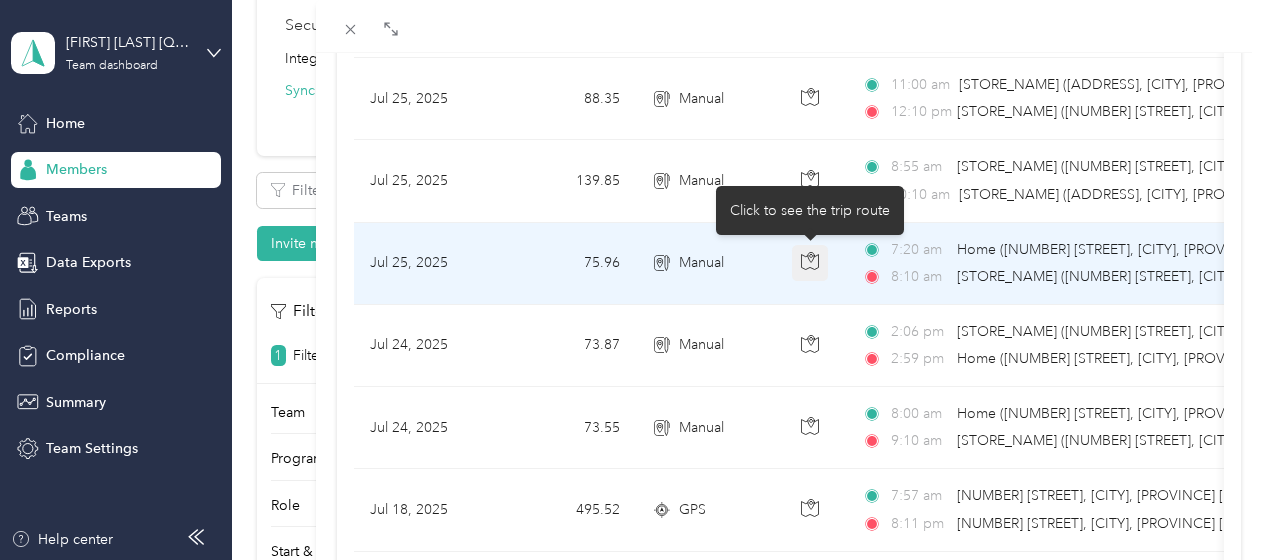 click 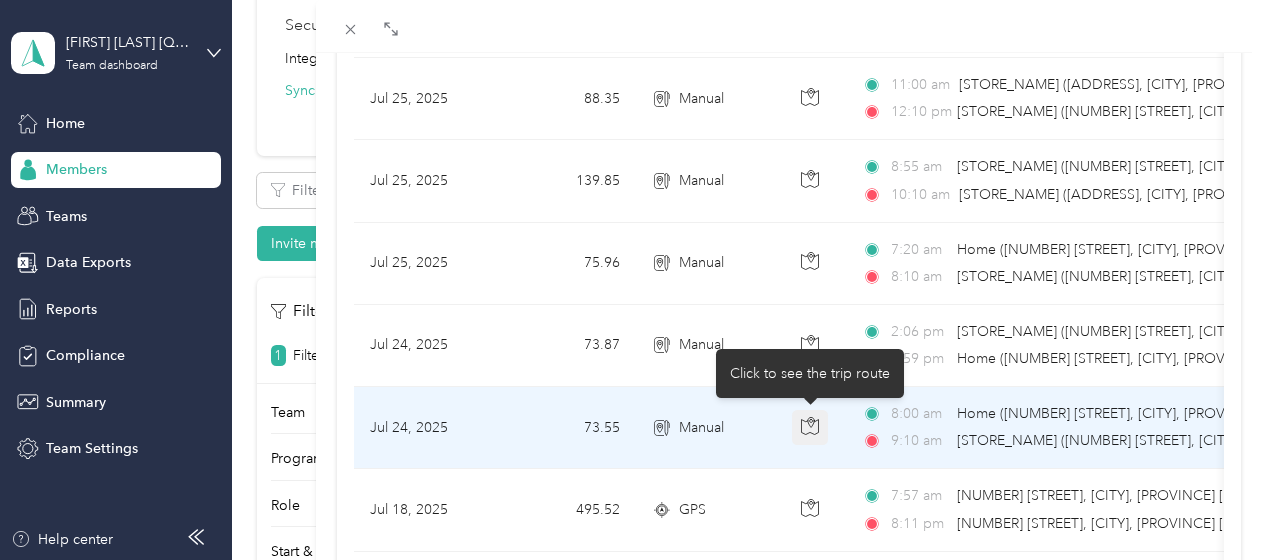 click 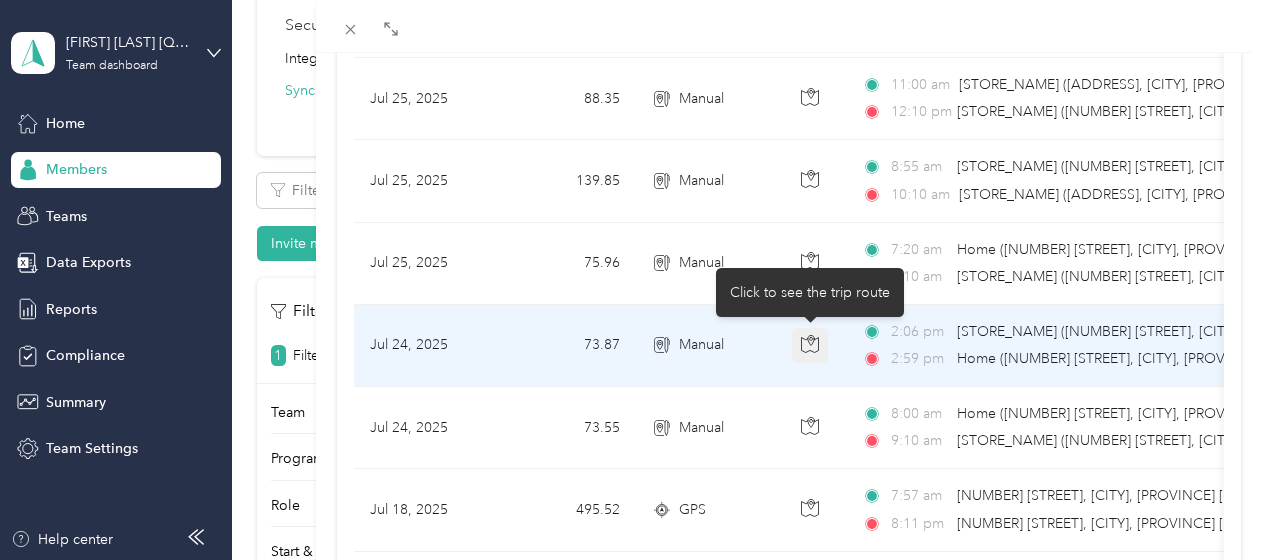 click 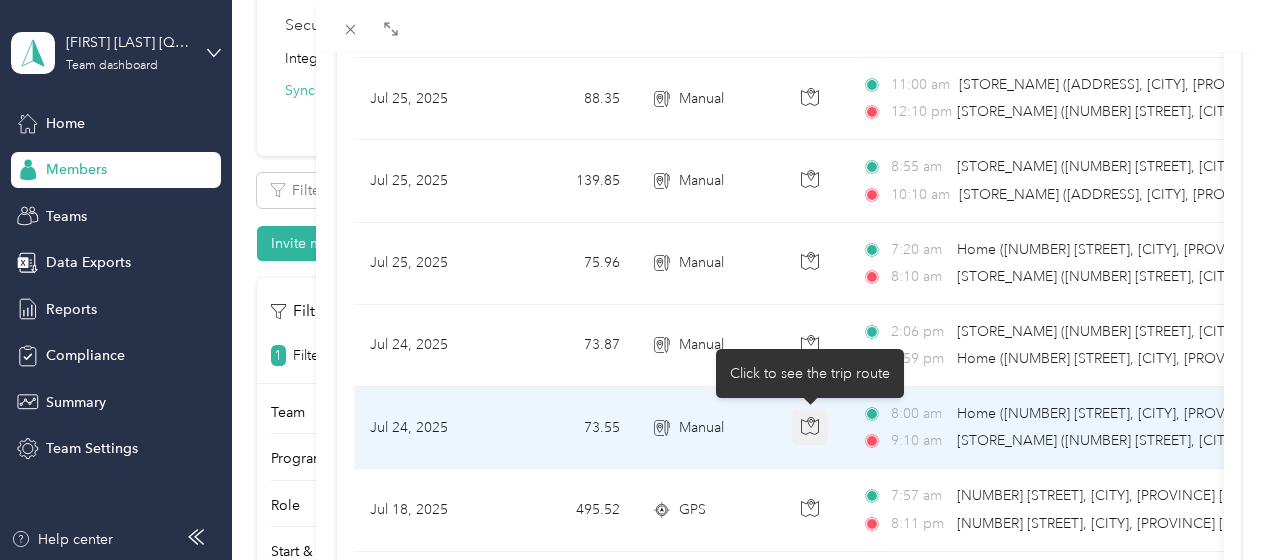 click 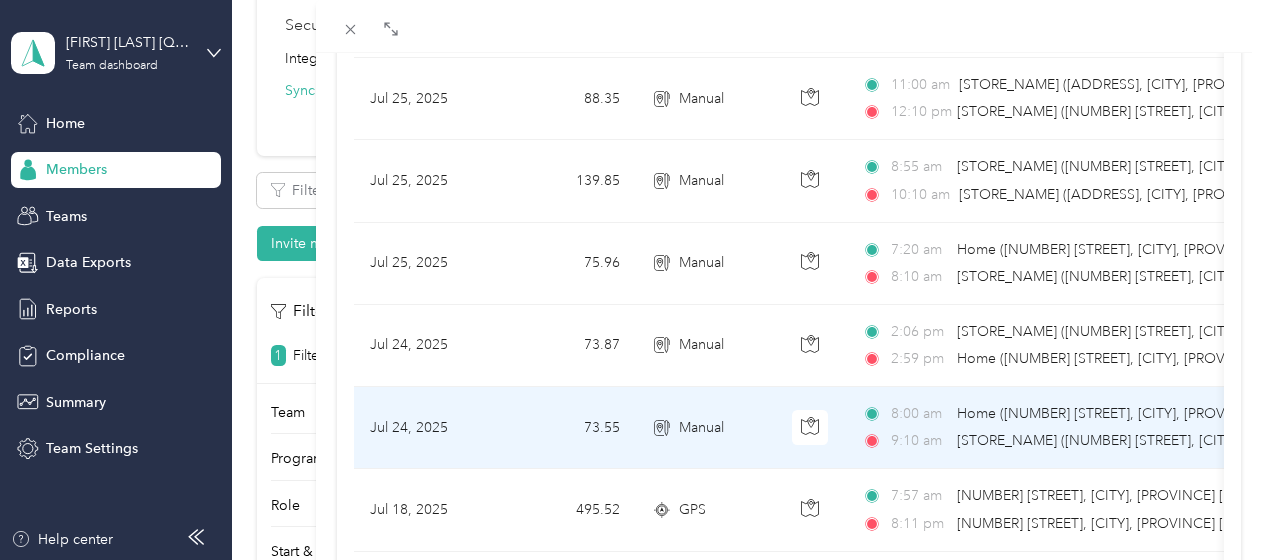 click on "73.55" at bounding box center (570, 428) 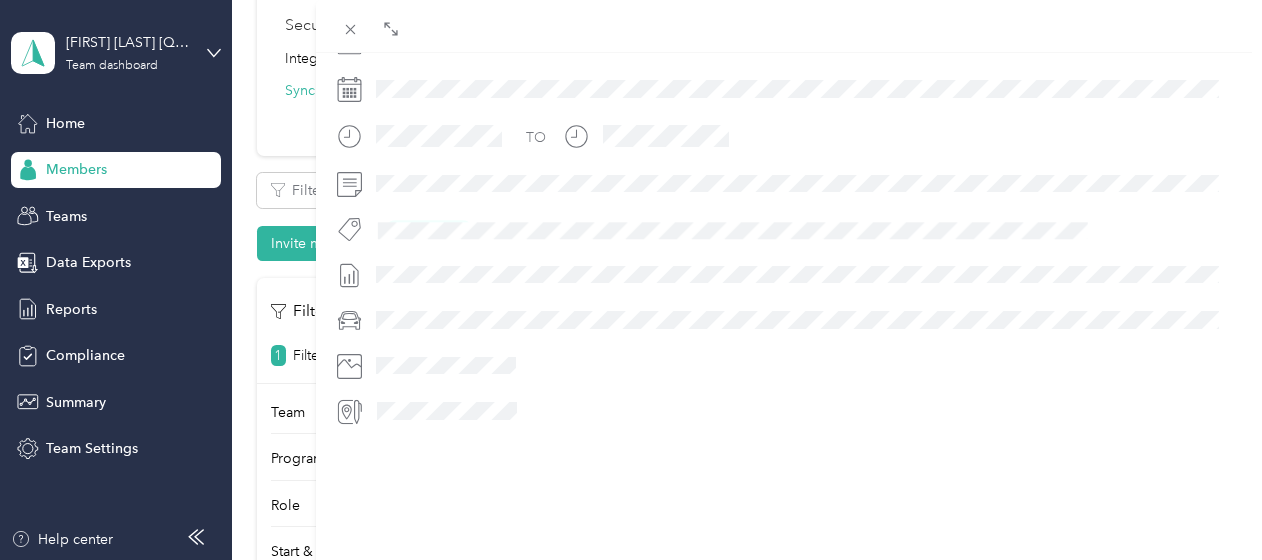 scroll, scrollTop: 597, scrollLeft: 0, axis: vertical 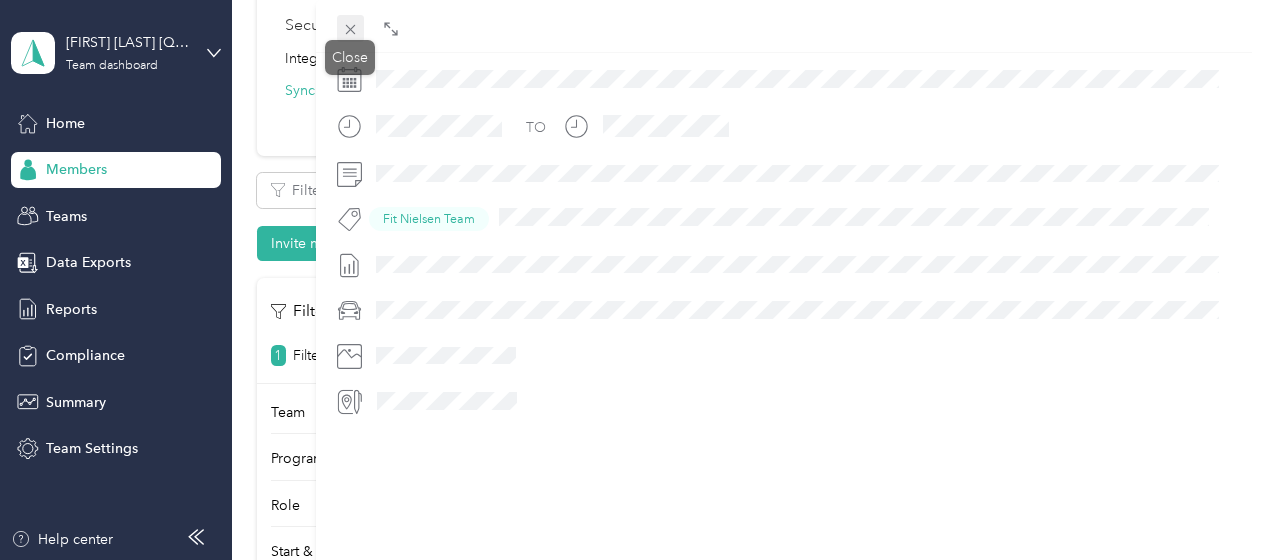 click 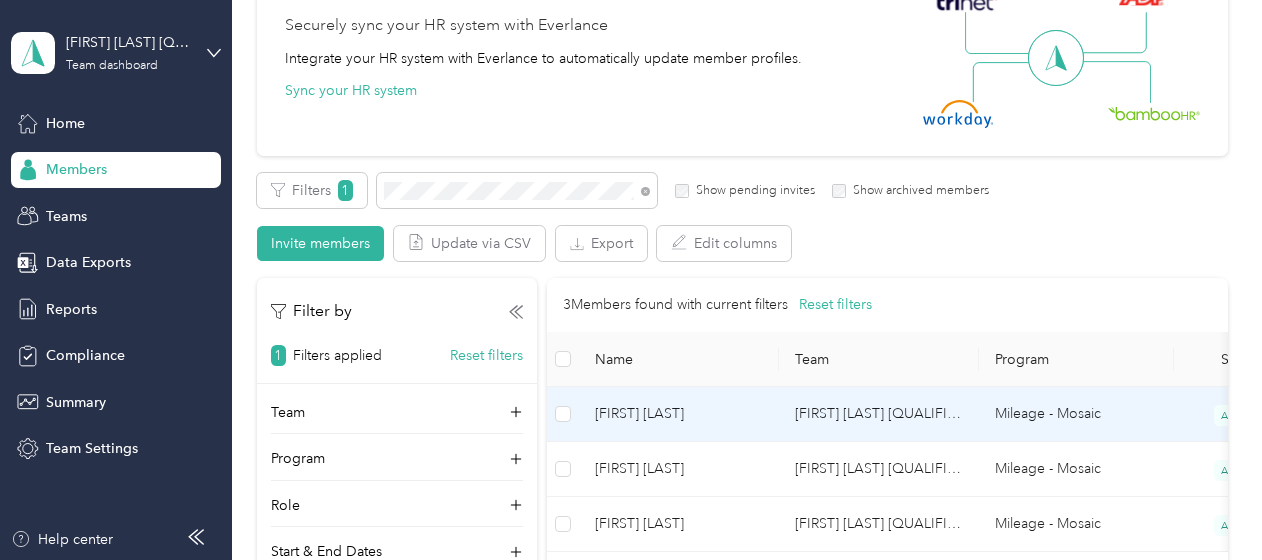 click on "[FIRST] [LAST]" at bounding box center (679, 414) 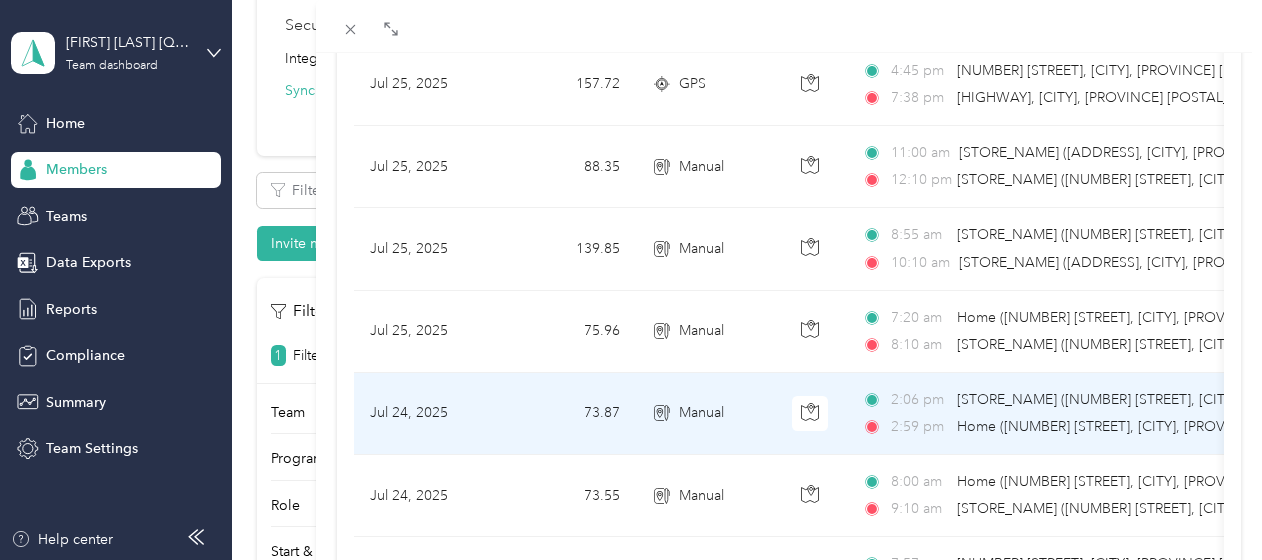 scroll, scrollTop: 500, scrollLeft: 0, axis: vertical 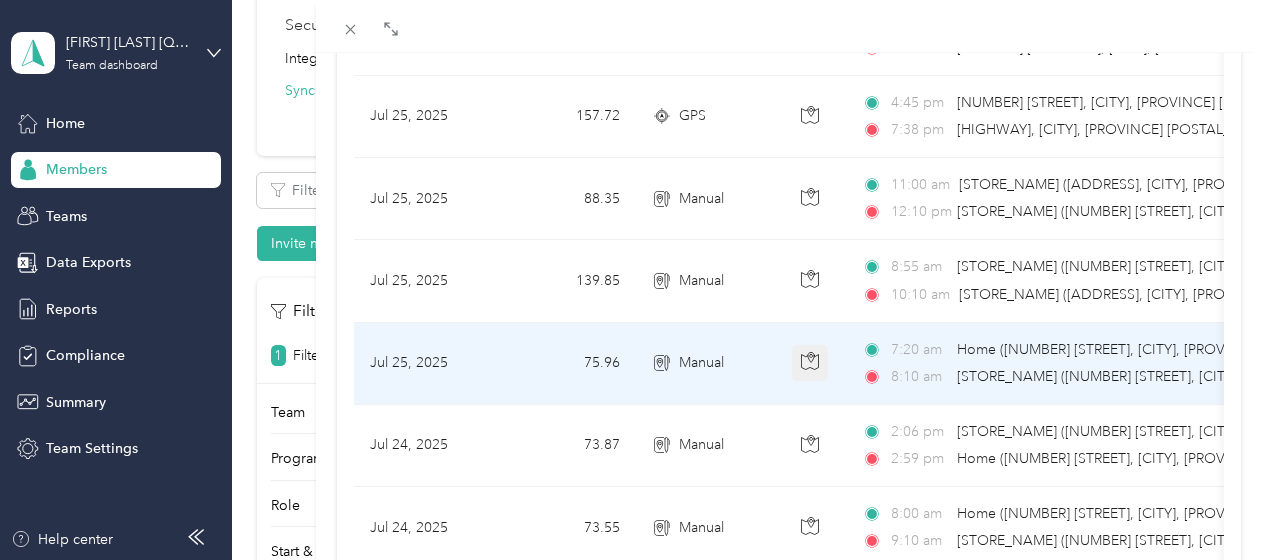 click 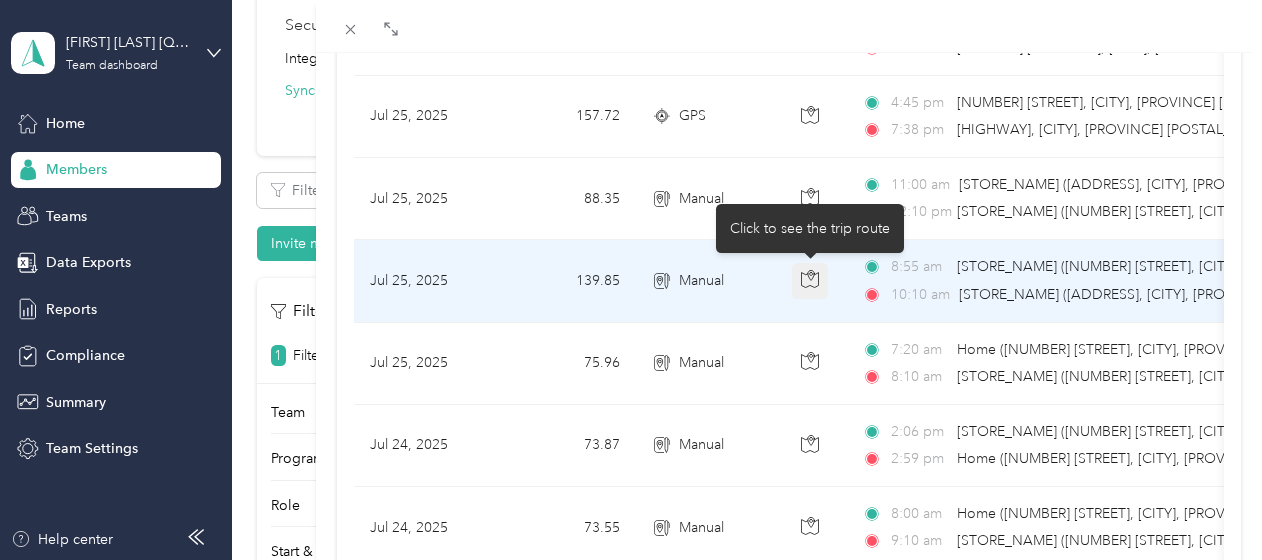 click 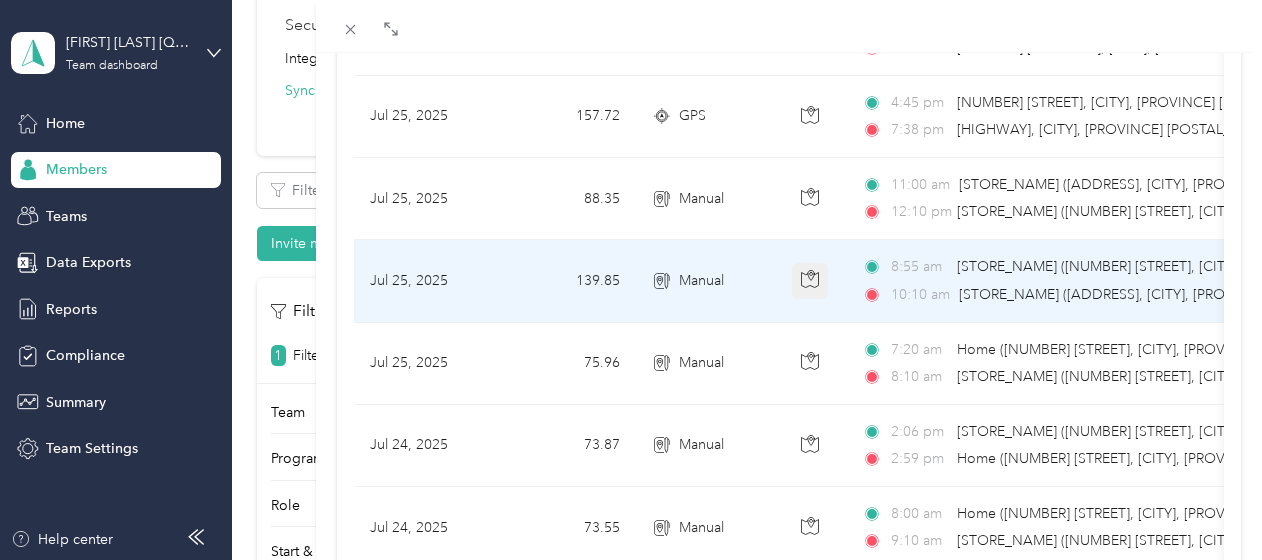 click 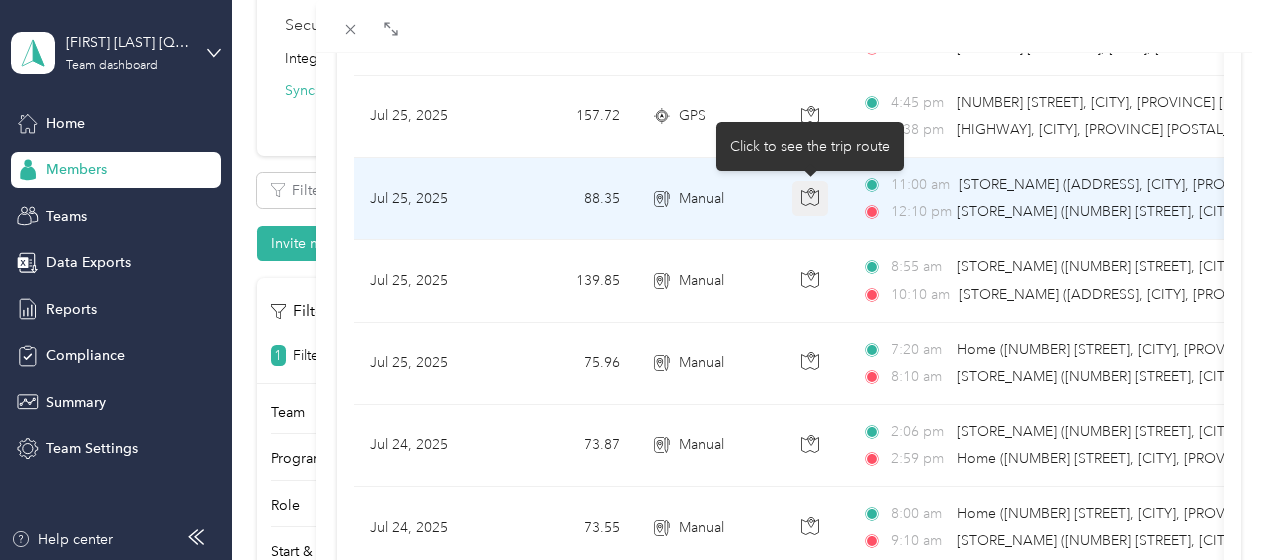 click 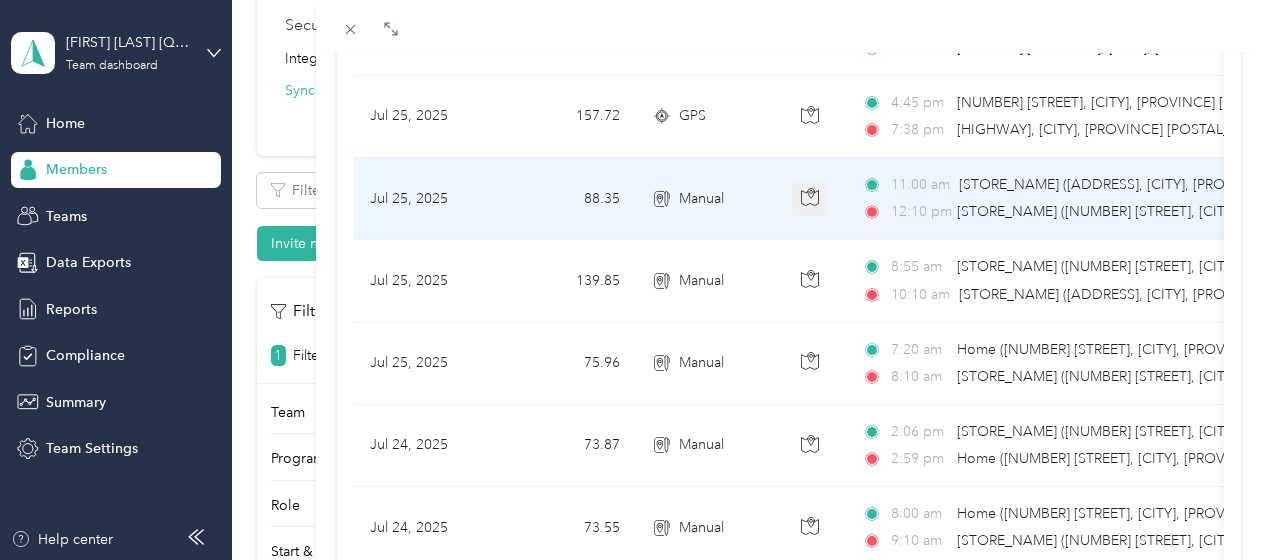 click 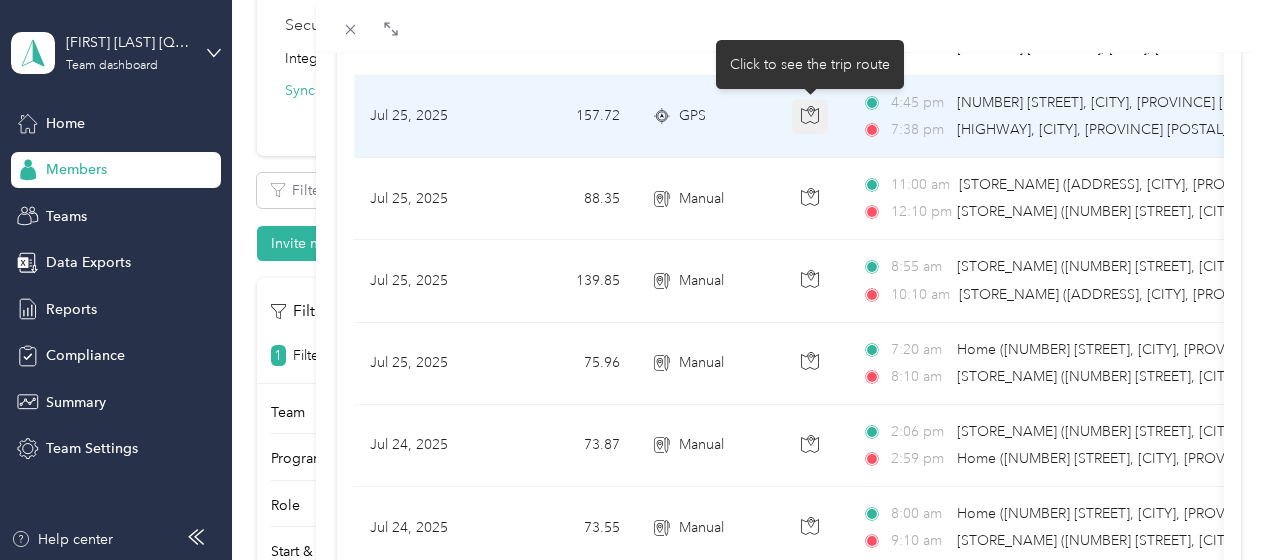 click 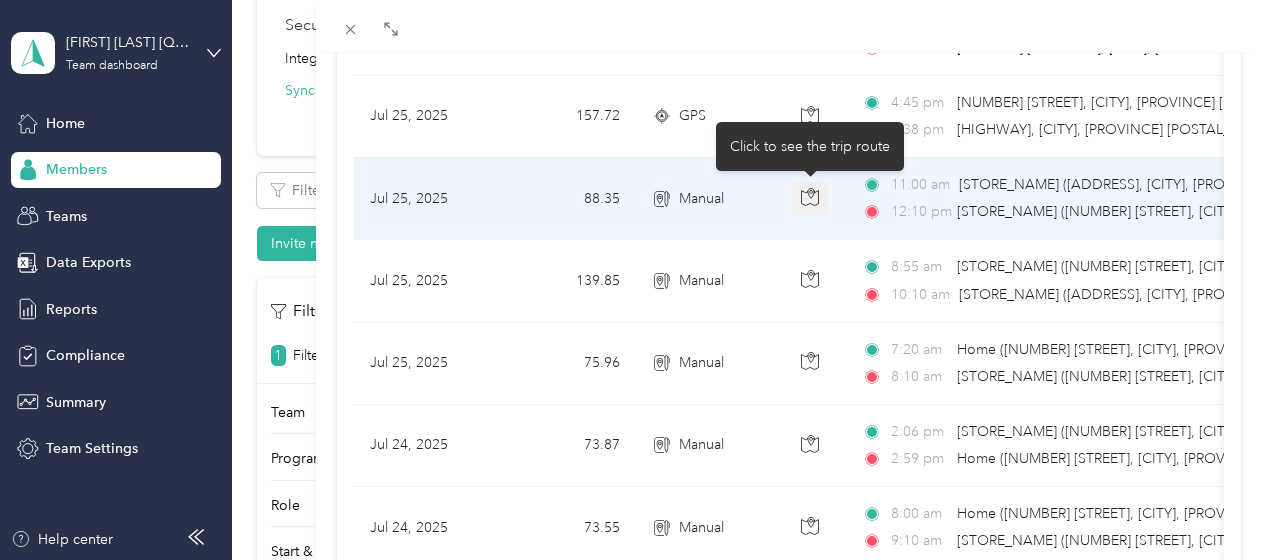 click 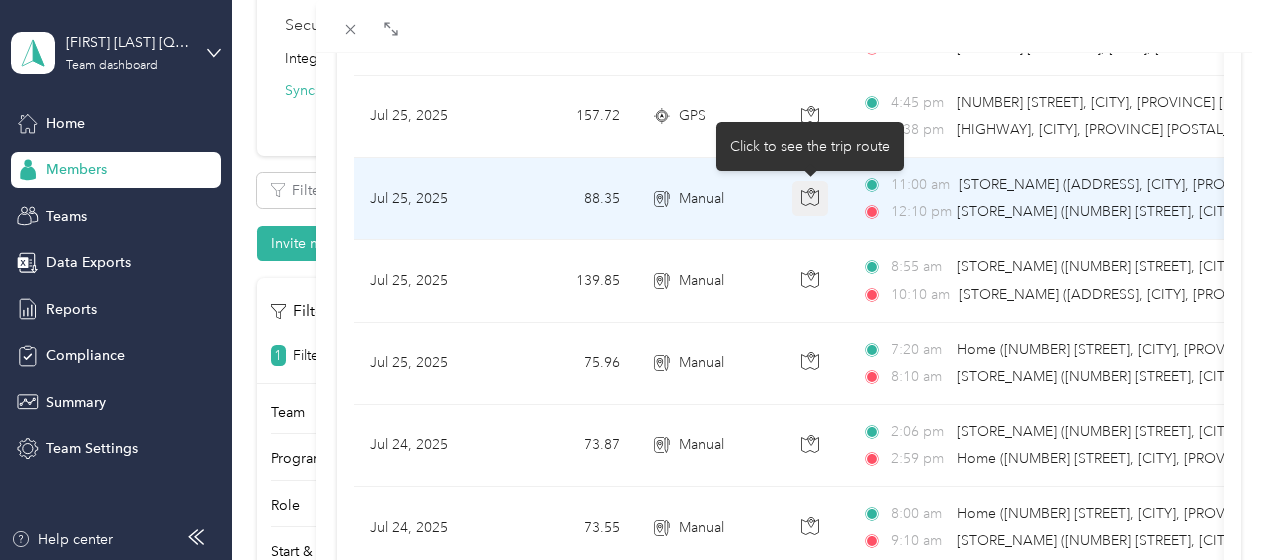 click 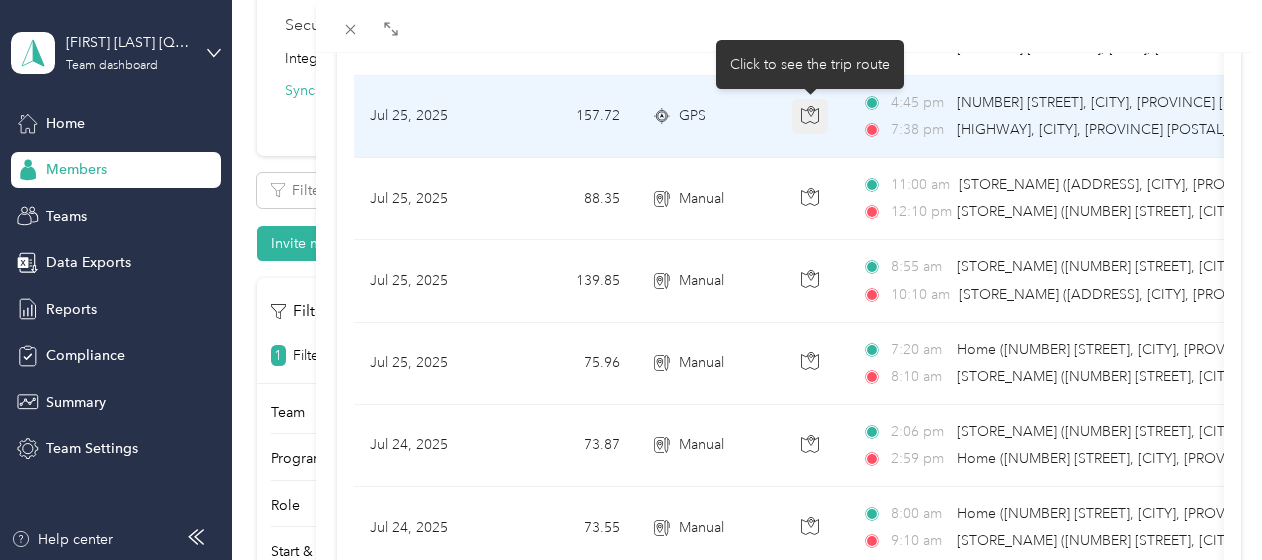 click 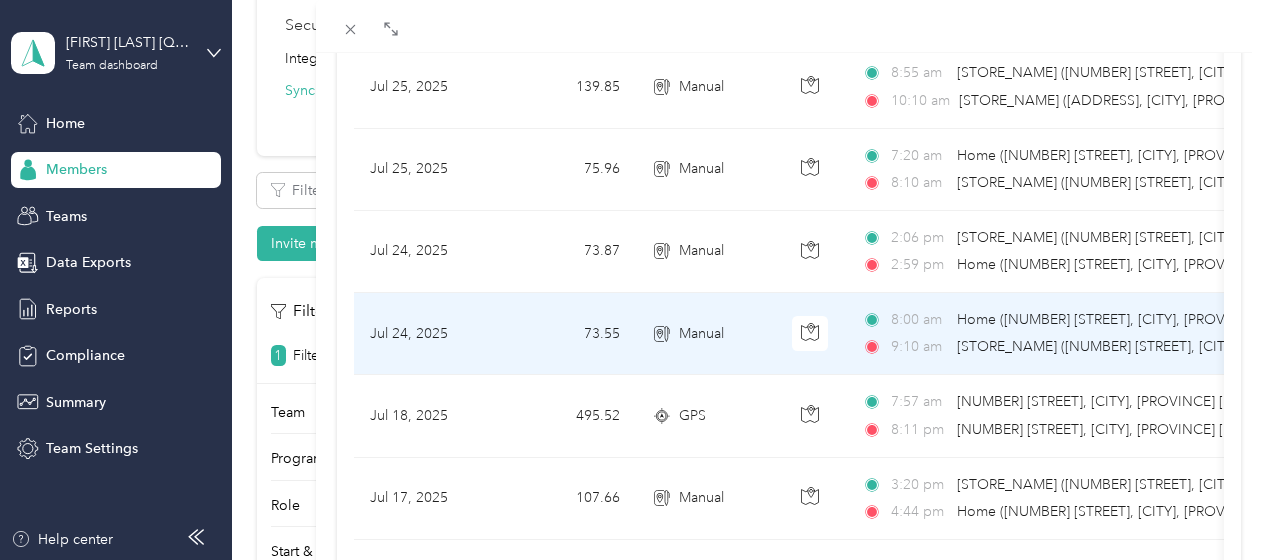 scroll, scrollTop: 700, scrollLeft: 0, axis: vertical 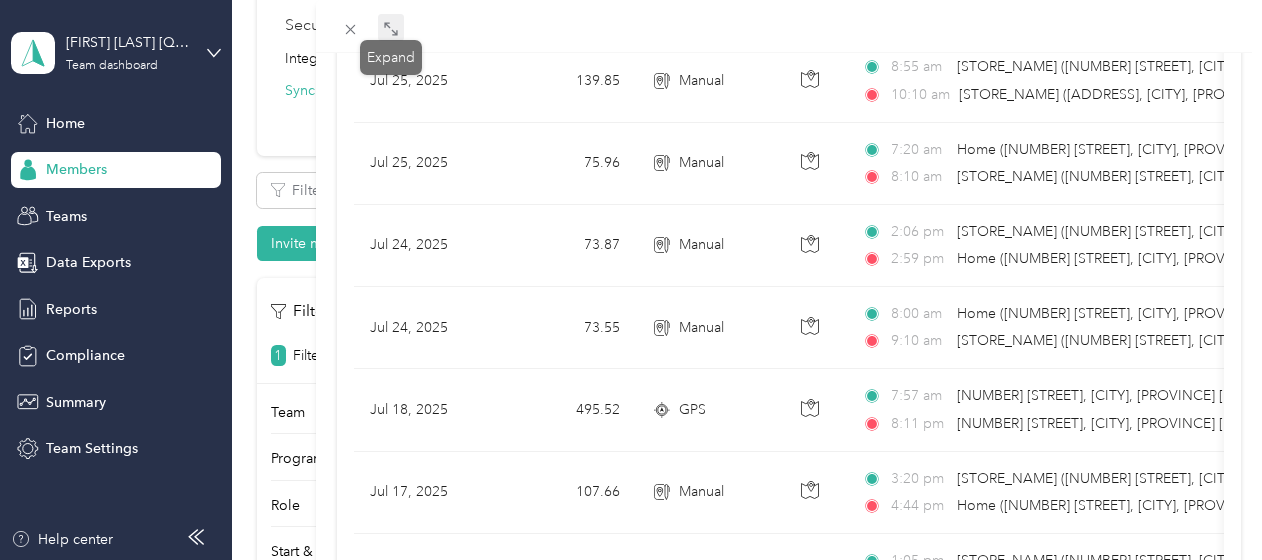 click 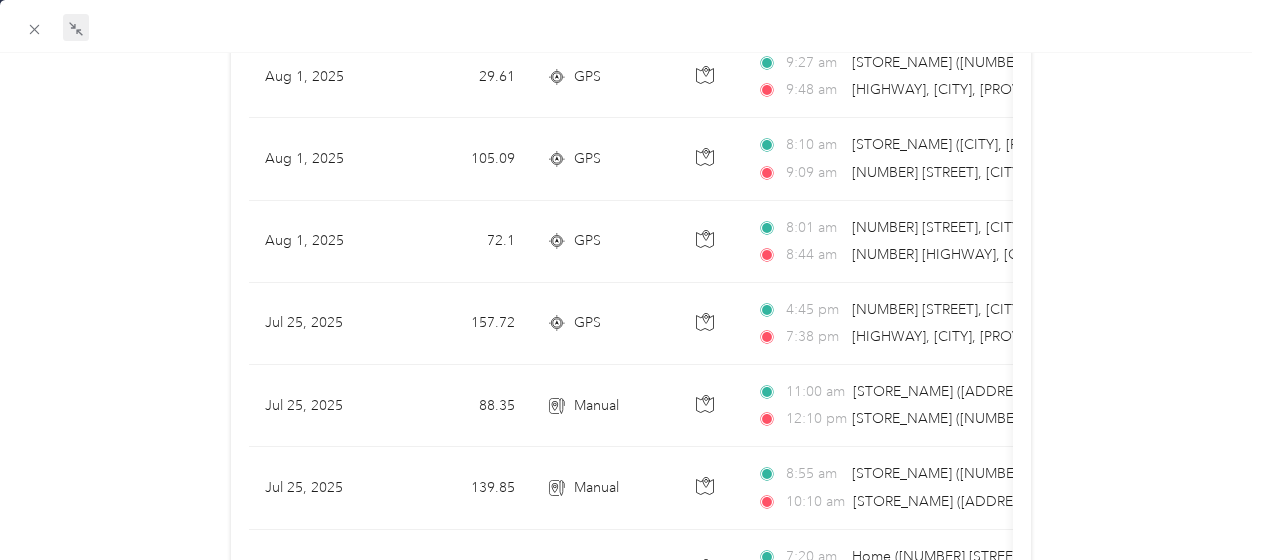 scroll, scrollTop: 0, scrollLeft: 0, axis: both 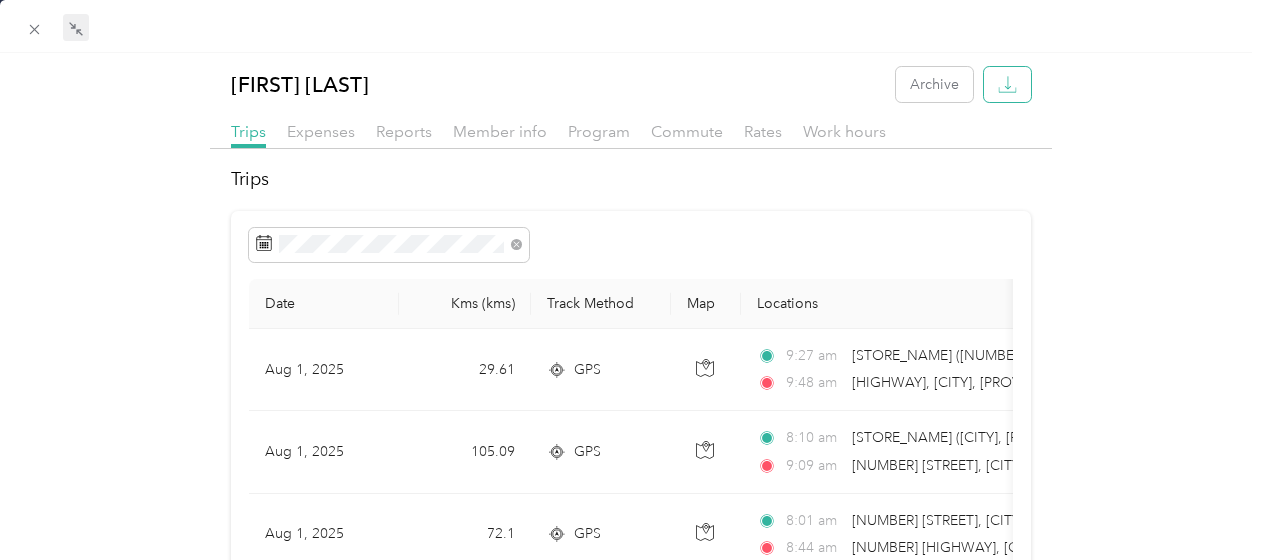 click 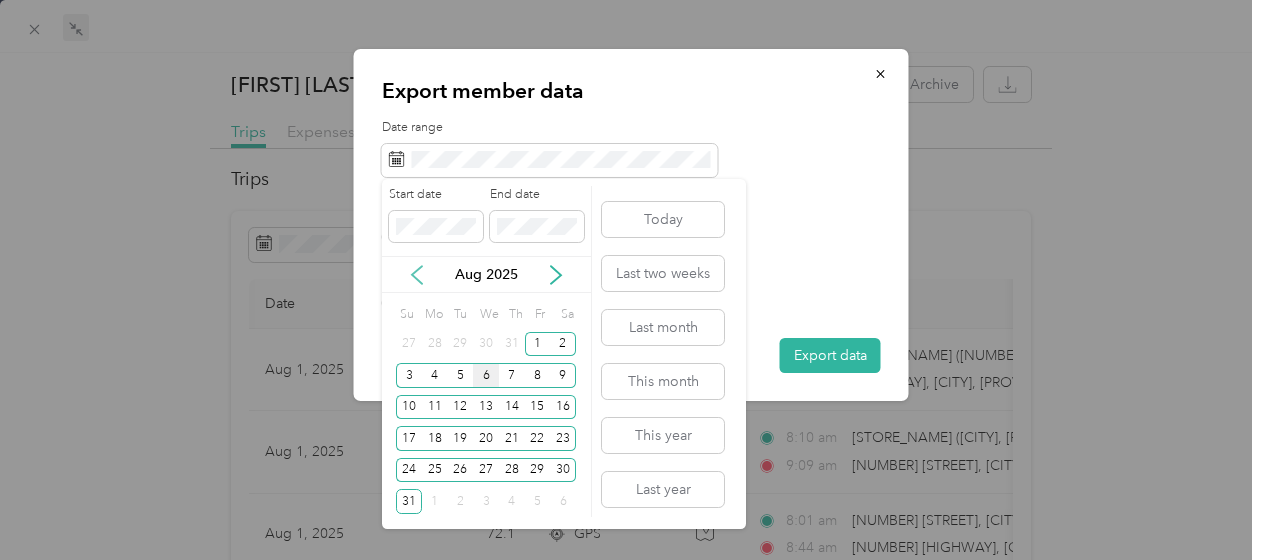 click 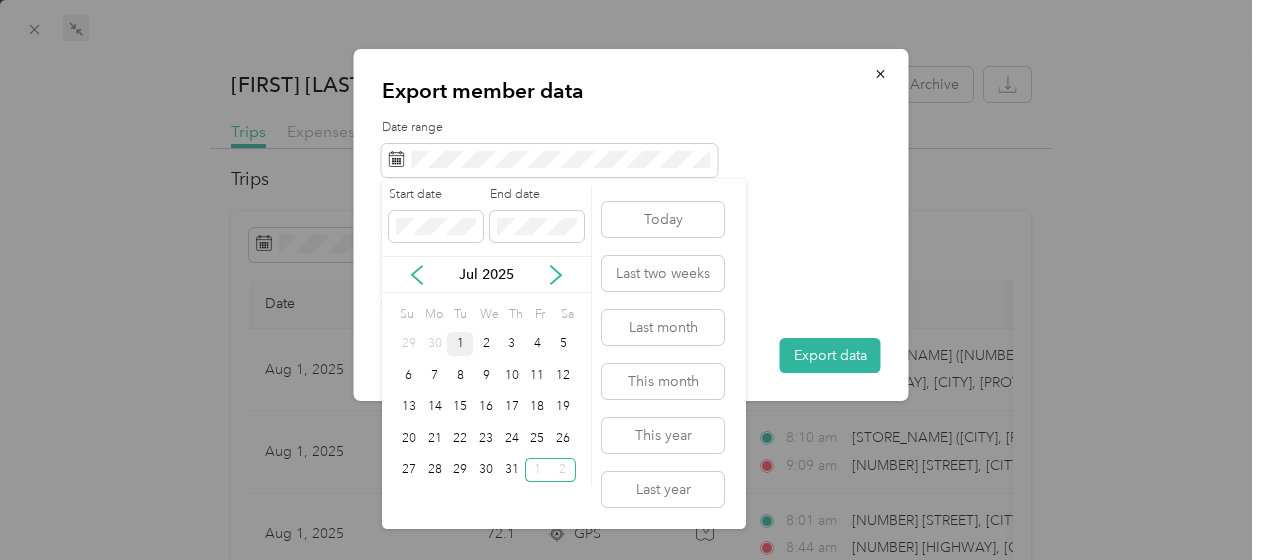 click on "1" at bounding box center (460, 344) 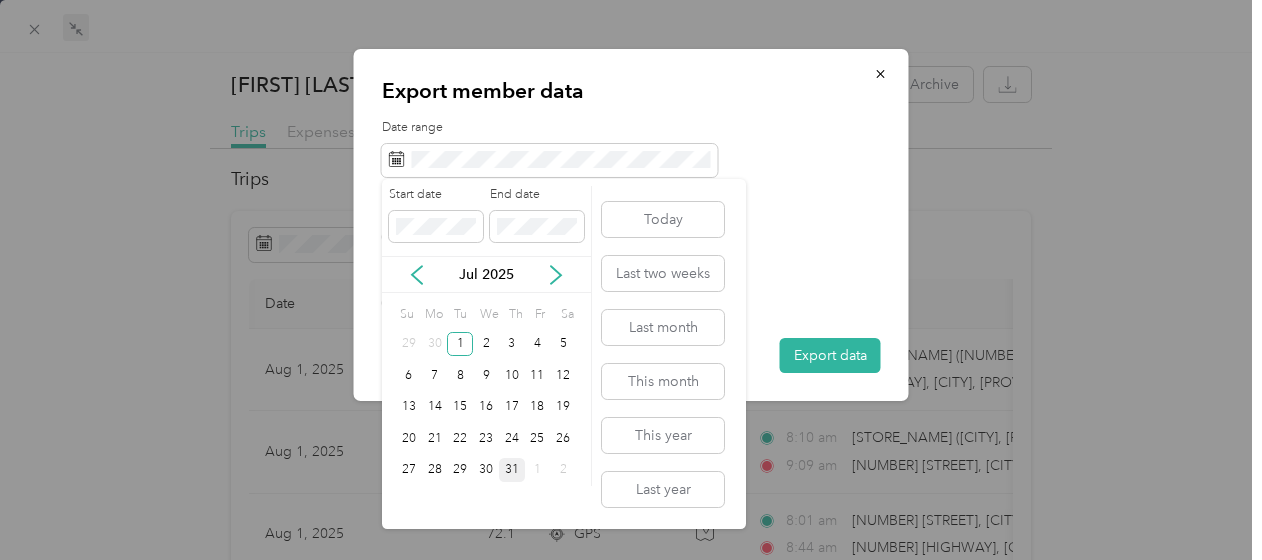 click on "31" at bounding box center (512, 470) 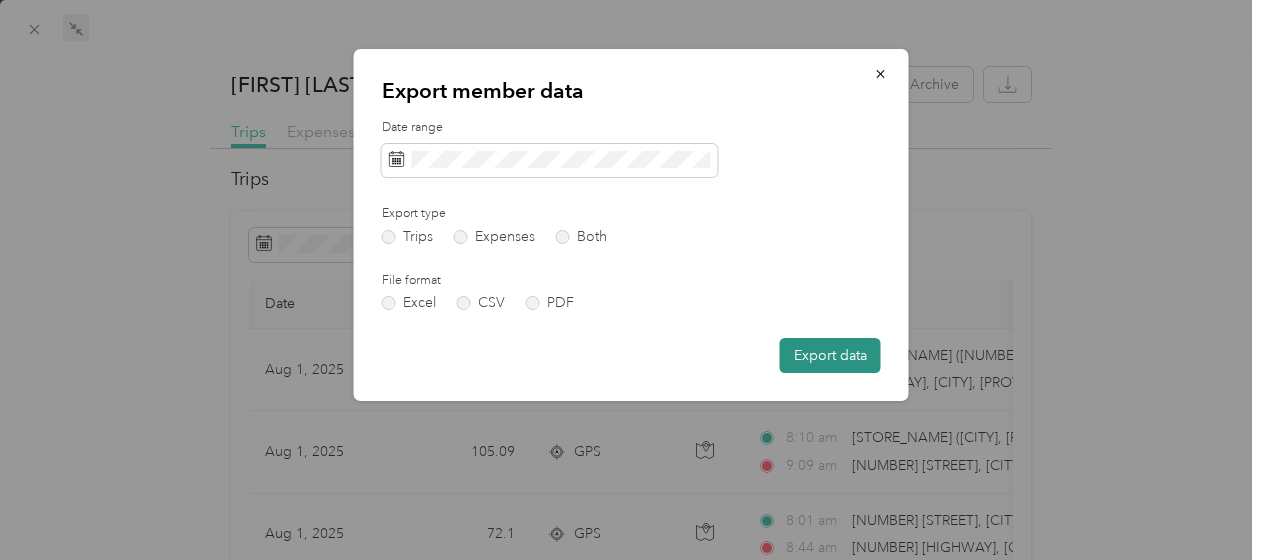 click on "Export data" at bounding box center [830, 355] 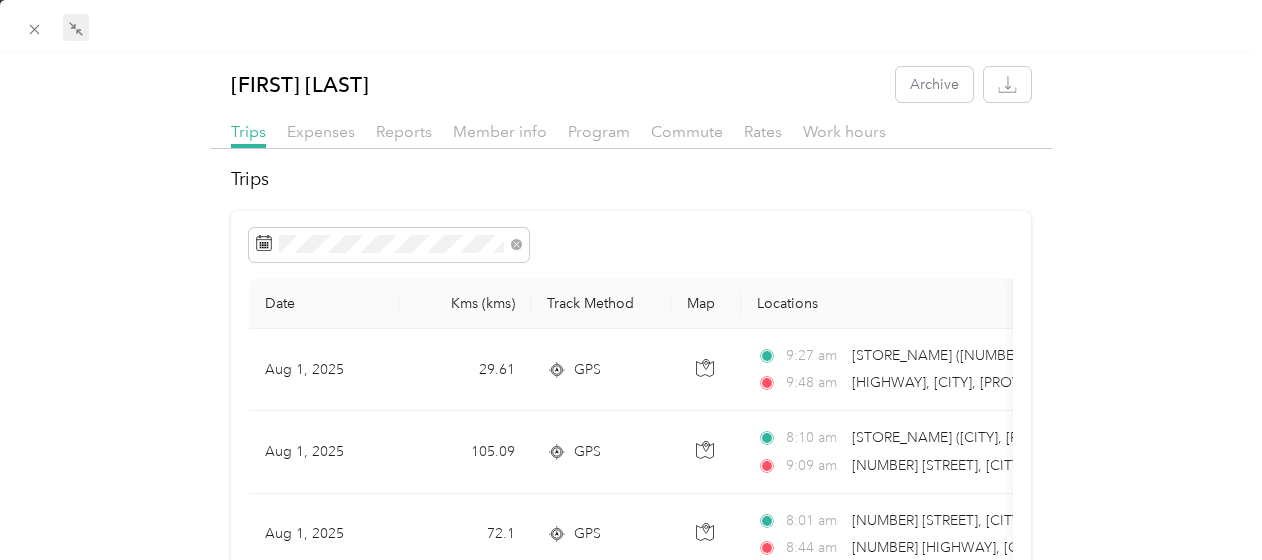 click on "Trips" at bounding box center [630, 179] 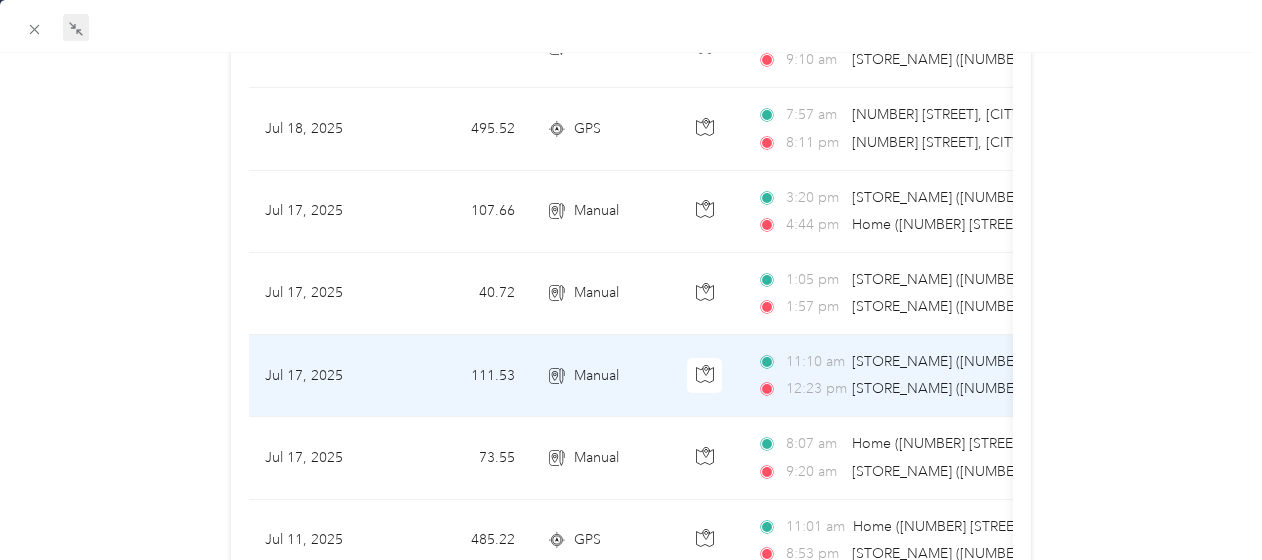 scroll, scrollTop: 1000, scrollLeft: 0, axis: vertical 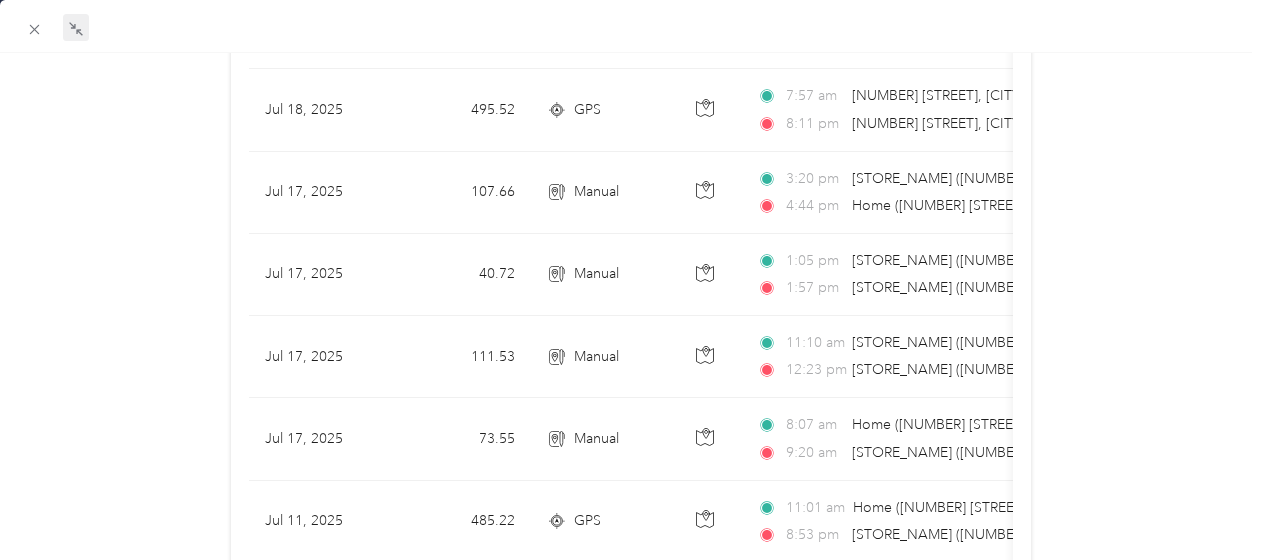click on "Ahmad Shansab Archive Trips Expenses Reports Member info Program Commute Rates Work hours Trips Date Kms (kms) Track Method Map Locations Kms value Purpose                 Aug 1, 2025 29.61 GPS 9:27 am [STORE_NAME] ([ADDRESS], [CITY], [PROVINCE]) 9:48 am [HIGHWAY], [CITY], [PROVINCE] [POSTAL_CODE], [COUNTRY]  $[PRICE] [COMPANY_NAME] Aug 1, 2025 105.09 GPS 8:10 am [STORE_NAME] ([CITY], [PROVINCE]) 9:09 am [NUMBER] [STREET], [CITY], [PROVINCE] [POSTAL_CODE], [COUNTRY]  $[PRICE] [COMPANY_NAME] Aug 1, 2025 72.1 GPS 8:01 am [NUMBER] [STREET], [CITY], [PROVINCE] [POSTAL_CODE], [COUNTRY]  8:44 am [NUMBER] [HIGHWAY], [CITY], [PROVINCE] [POSTAL_CODE], [COUNTRY]  $[PRICE] [COMPANY_NAME] Jul 25, 2025 157.72 GPS 4:45 pm [NUMBER] [STREET], [CITY], [PROVINCE] [POSTAL_CODE], [COUNTRY]  7:38 pm [HIGHWAY], [CITY], [PROVINCE] [POSTAL_CODE], [COUNTRY]  $[PRICE] [COMPANY_NAME] Jul 25, 2025 88.35 Manual 11:00 am [STORE_NAME] ([ADDRESS], [CITY], [PROVINCE]) 12:10 pm [STORE_NAME] ([ADDRESS], [CITY], [PROVINCE]) $[PRICE] [COMPANY_NAME] Jul 25, 2025 139.85 Manual 8:55 am 10:10 am $[PRICE] [COMPANY_NAME] 75.96 GPS" at bounding box center [631, 273] 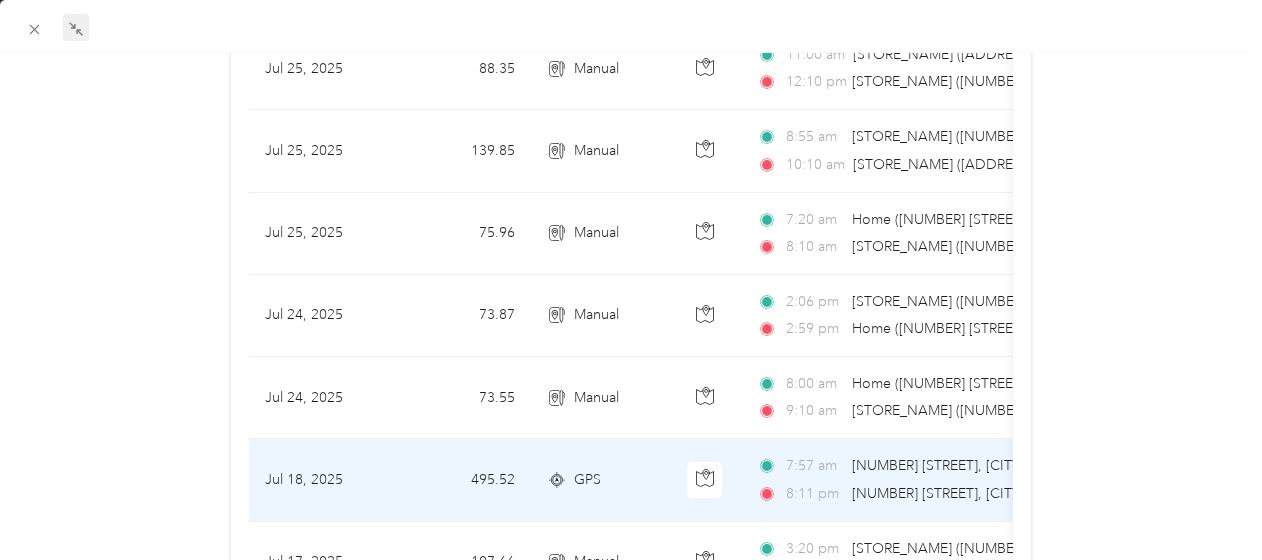 scroll, scrollTop: 600, scrollLeft: 0, axis: vertical 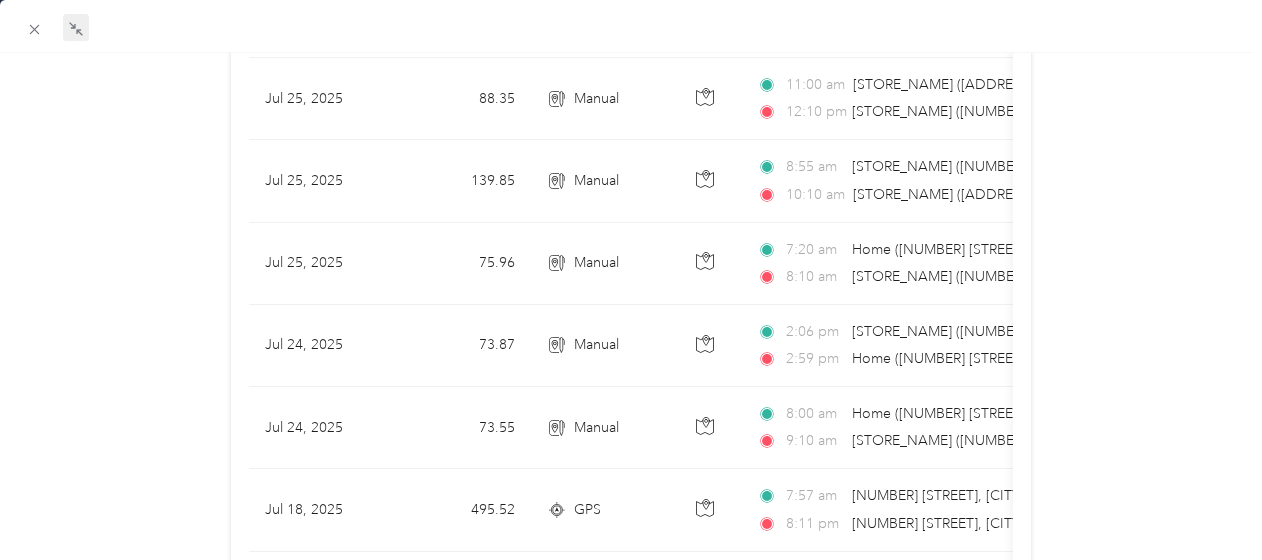 click on "Ahmad Shansab Archive Trips Expenses Reports Member info Program Commute Rates Work hours Trips Date Kms (kms) Track Method Map Locations Kms value Purpose                 Aug 1, 2025 29.61 GPS 9:27 am [STORE_NAME] ([ADDRESS], [CITY], [PROVINCE]) 9:48 am [HIGHWAY], [CITY], [PROVINCE] [POSTAL_CODE], [COUNTRY]  $[PRICE] [COMPANY_NAME] Aug 1, 2025 105.09 GPS 8:10 am [STORE_NAME] ([CITY], [PROVINCE]) 9:09 am [NUMBER] [STREET], [CITY], [PROVINCE] [POSTAL_CODE], [COUNTRY]  $[PRICE] [COMPANY_NAME] Aug 1, 2025 72.1 GPS 8:01 am [NUMBER] [STREET], [CITY], [PROVINCE] [POSTAL_CODE], [COUNTRY]  8:44 am [NUMBER] [HIGHWAY], [CITY], [PROVINCE] [POSTAL_CODE], [COUNTRY]  $[PRICE] [COMPANY_NAME] Jul 25, 2025 157.72 GPS 4:45 pm [NUMBER] [STREET], [CITY], [PROVINCE] [POSTAL_CODE], [COUNTRY]  7:38 pm [HIGHWAY], [CITY], [PROVINCE] [POSTAL_CODE], [COUNTRY]  $[PRICE] [COMPANY_NAME] Jul 25, 2025 88.35 Manual 11:00 am [STORE_NAME] ([ADDRESS], [CITY], [PROVINCE]) 12:10 pm [STORE_NAME] ([ADDRESS], [CITY], [PROVINCE]) $[PRICE] [COMPANY_NAME] Jul 25, 2025 139.85 Manual 8:55 am 10:10 am $[PRICE] [COMPANY_NAME] 75.96 GPS" at bounding box center (631, 673) 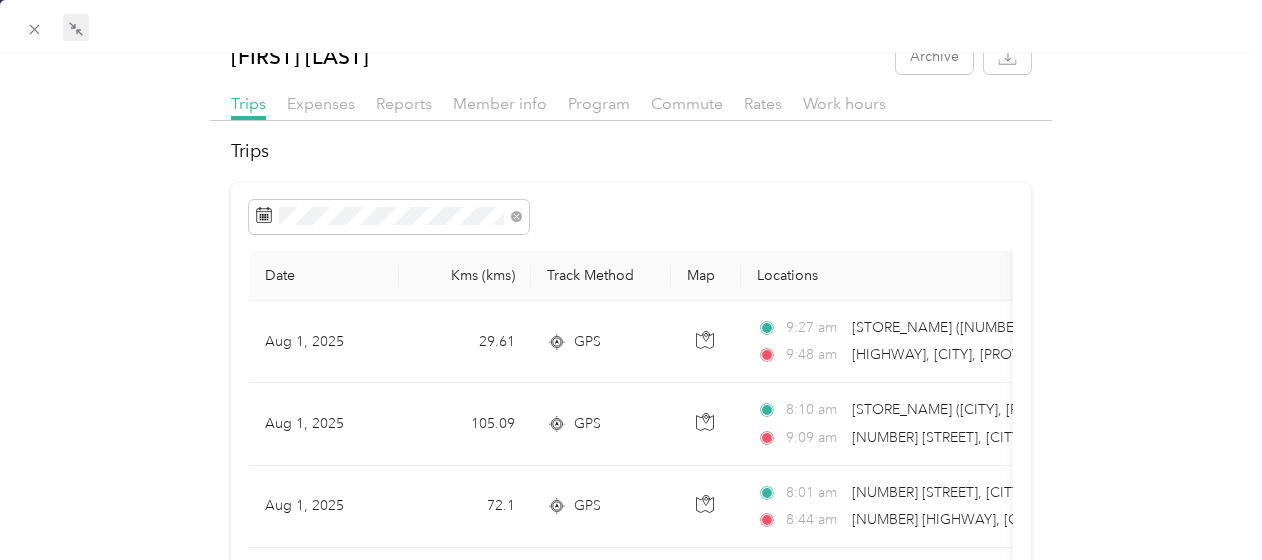 scroll, scrollTop: 0, scrollLeft: 0, axis: both 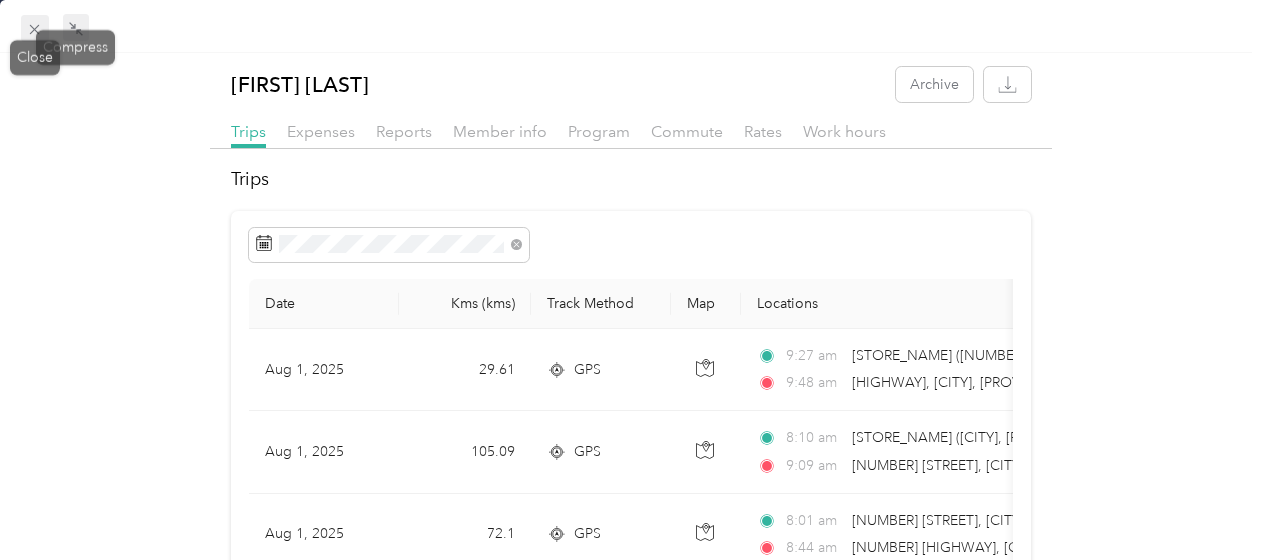 click 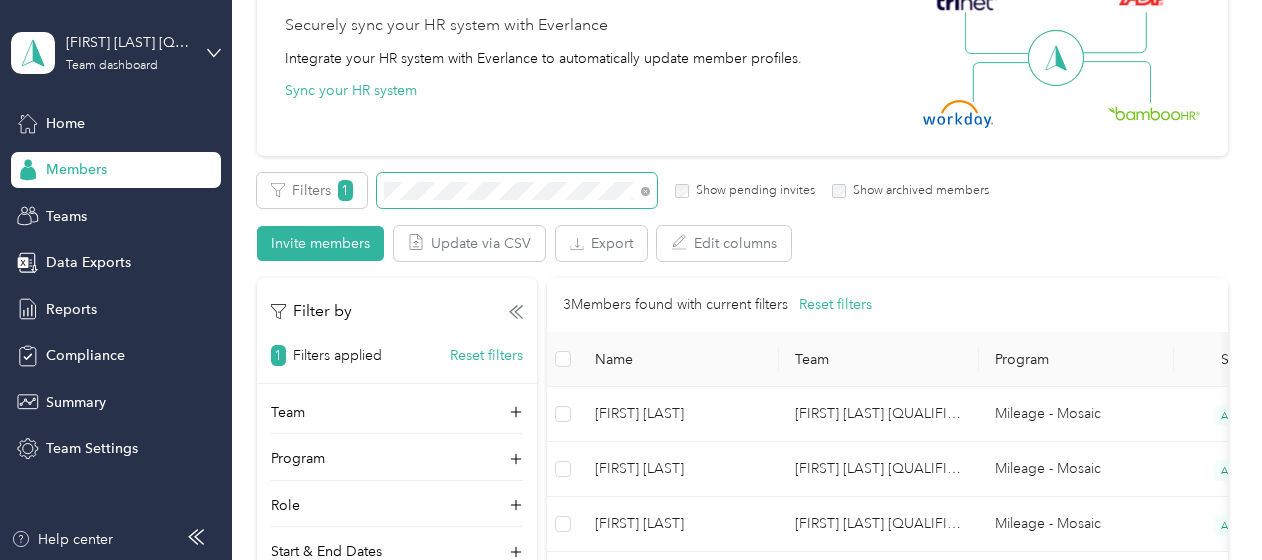 click at bounding box center (517, 190) 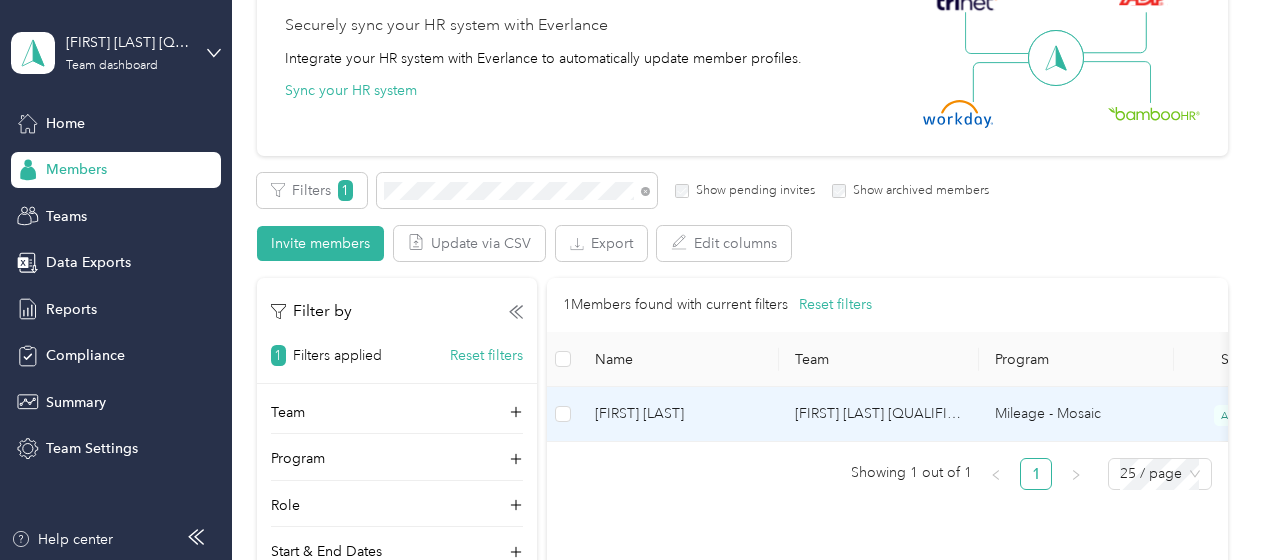 click on "[FIRST] [LAST]" at bounding box center [679, 414] 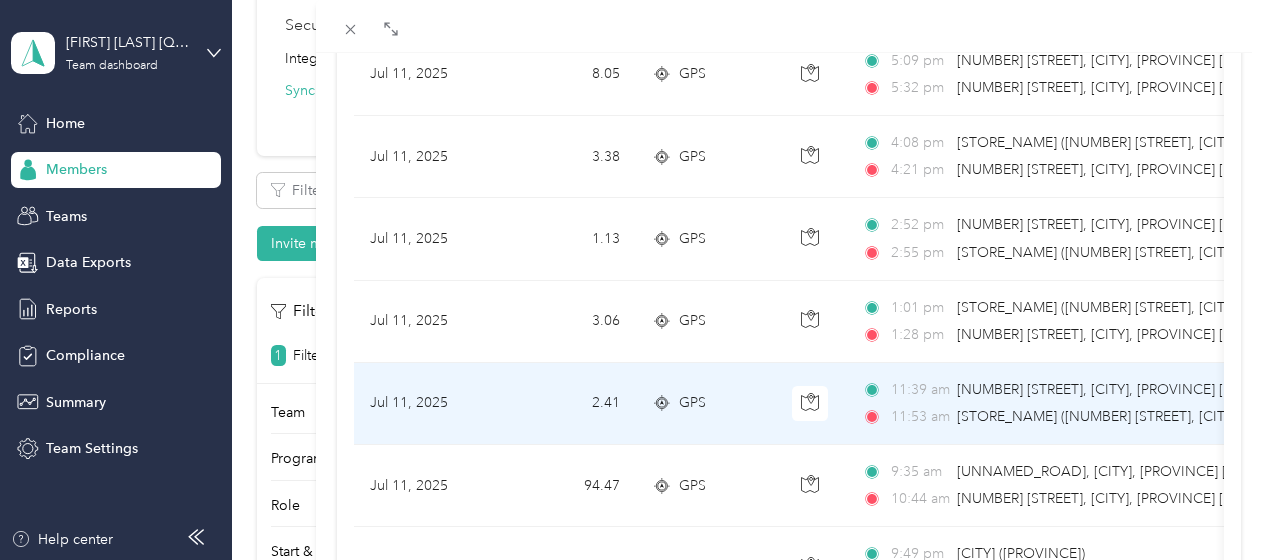 scroll, scrollTop: 1300, scrollLeft: 0, axis: vertical 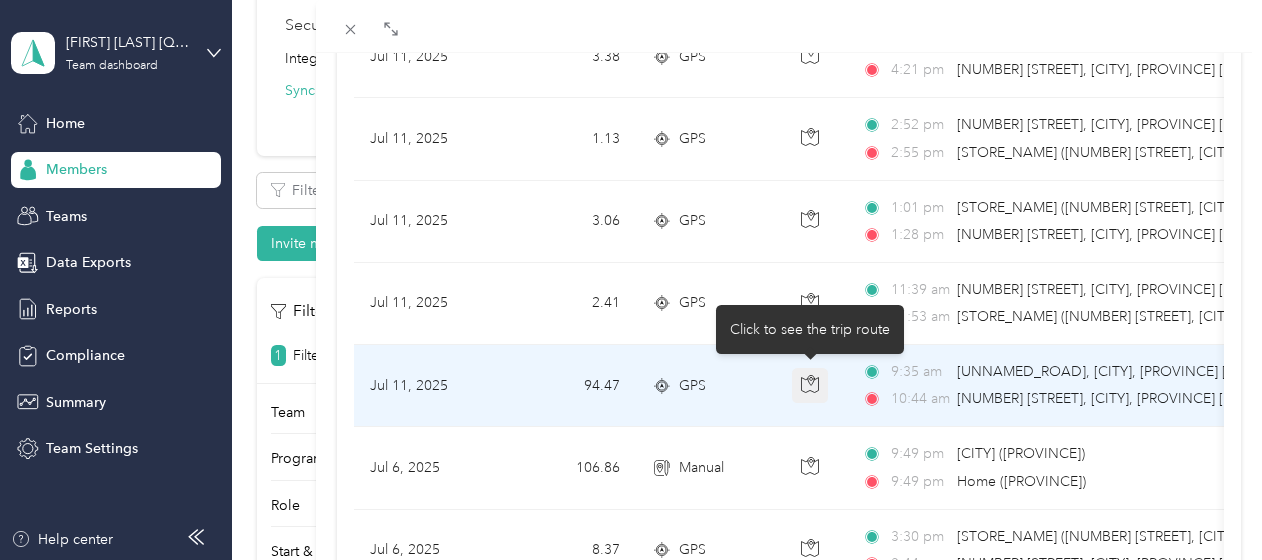 click 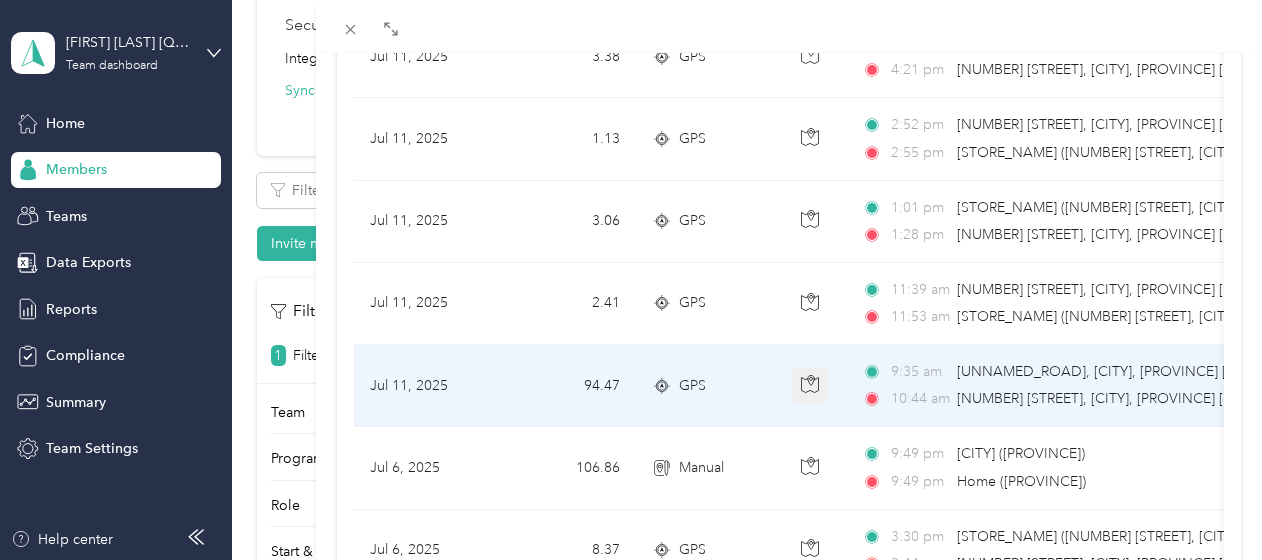 click 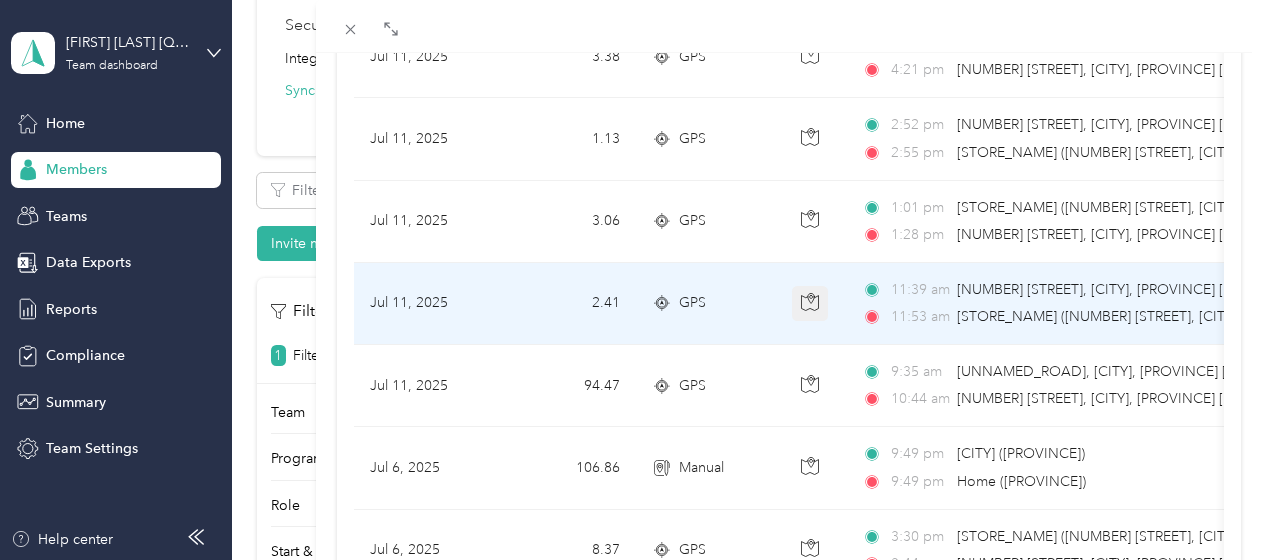 click at bounding box center [810, 304] 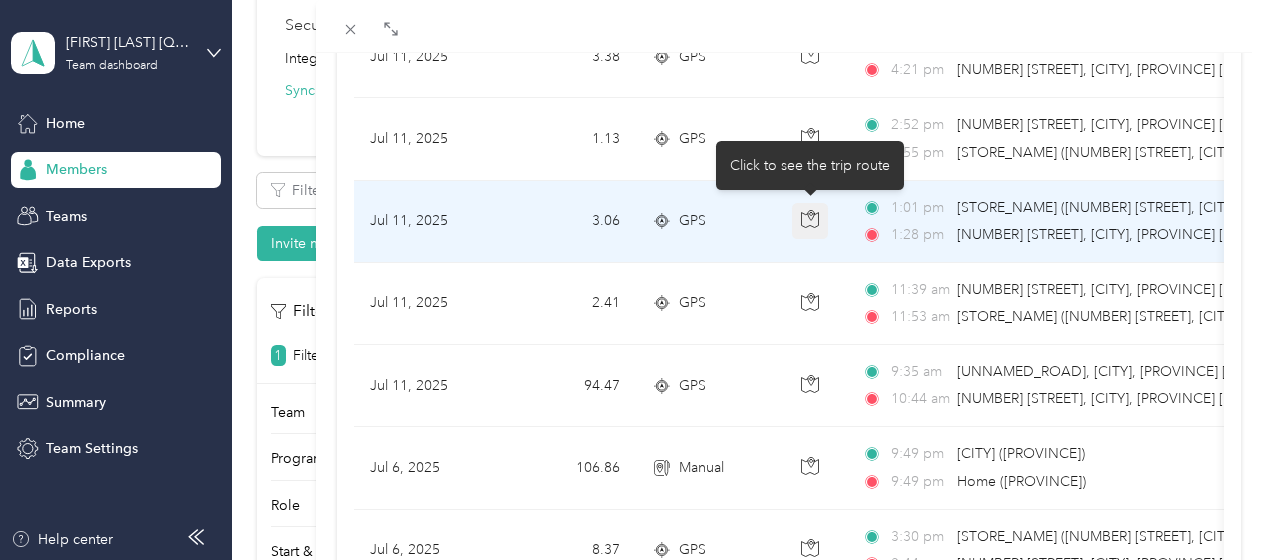 click 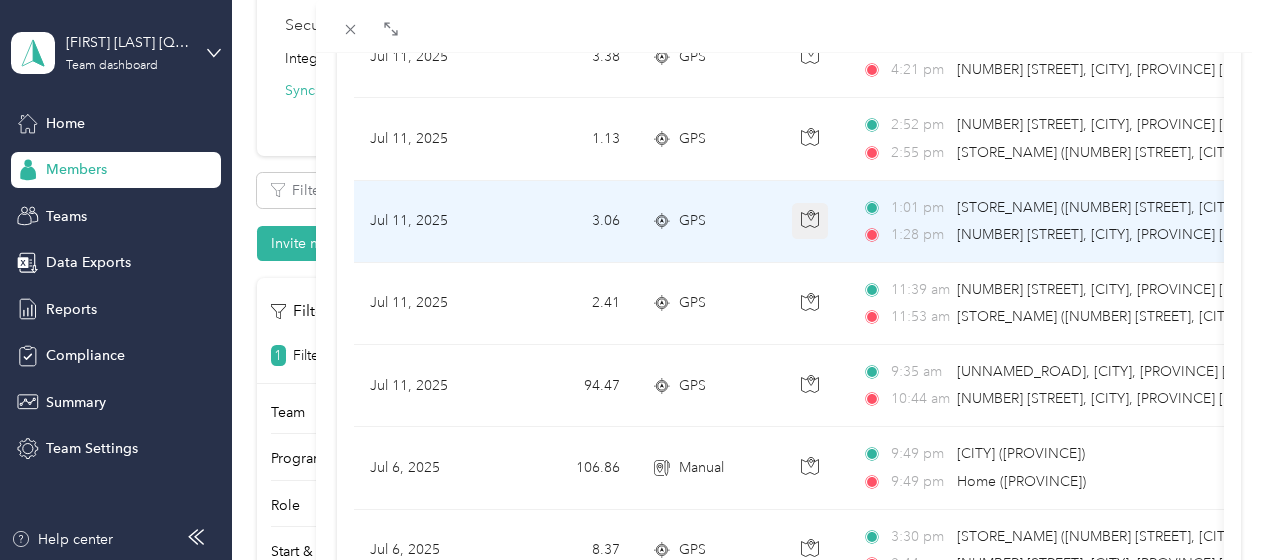 click 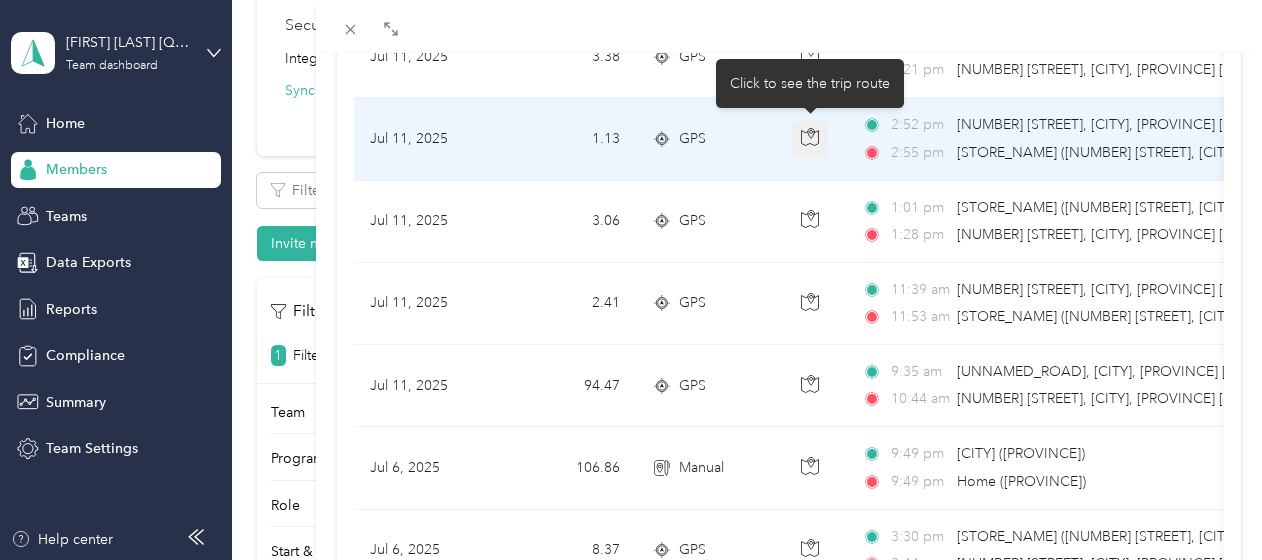 click 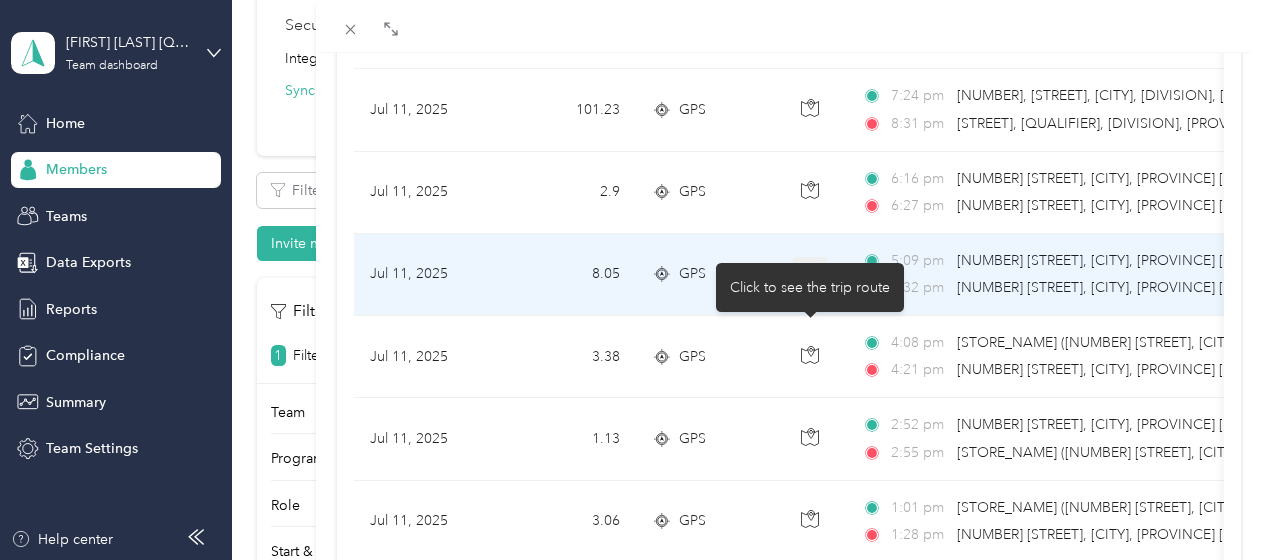 scroll, scrollTop: 900, scrollLeft: 0, axis: vertical 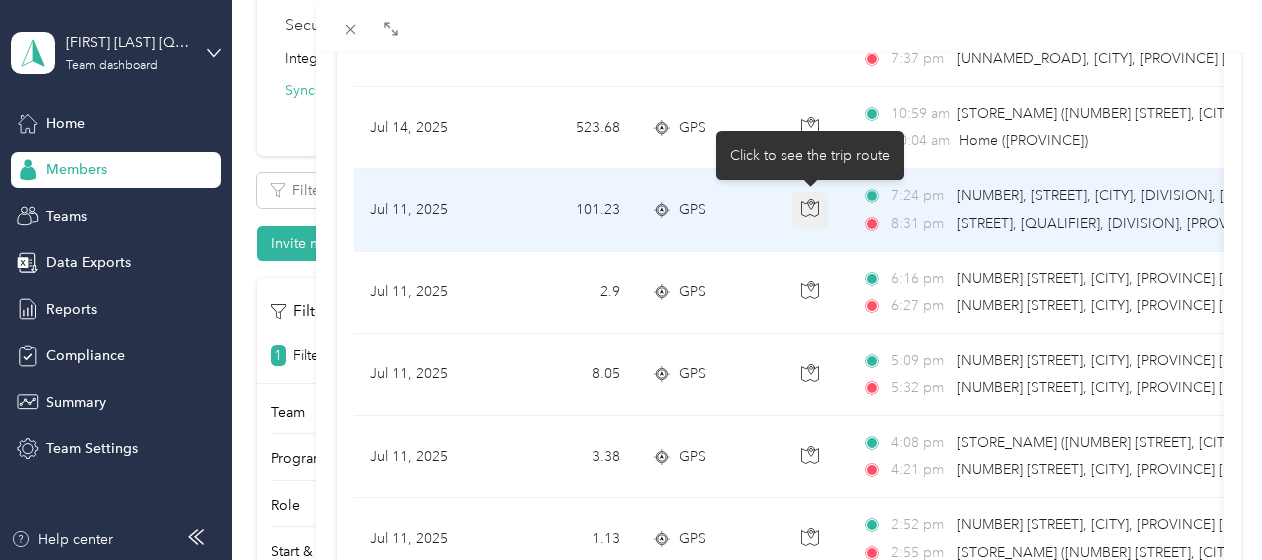 click 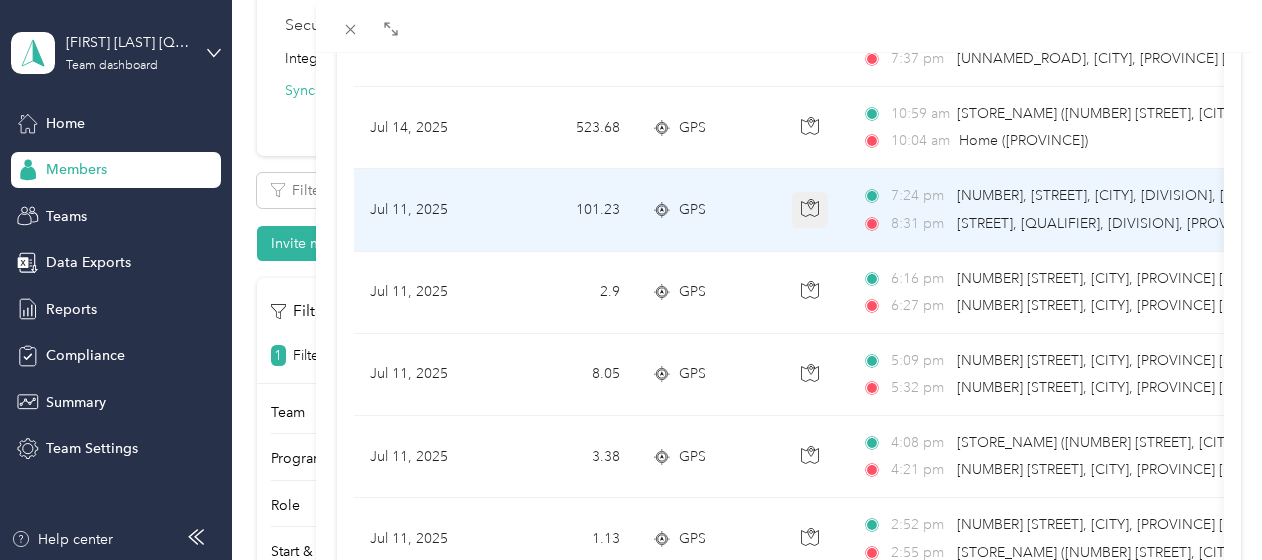click 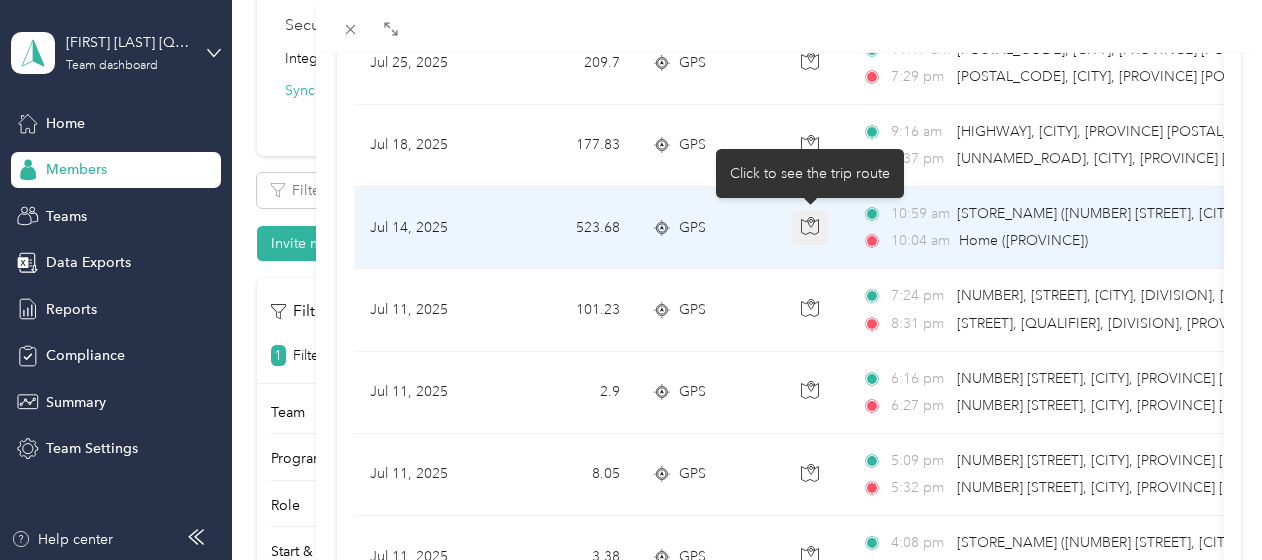 click 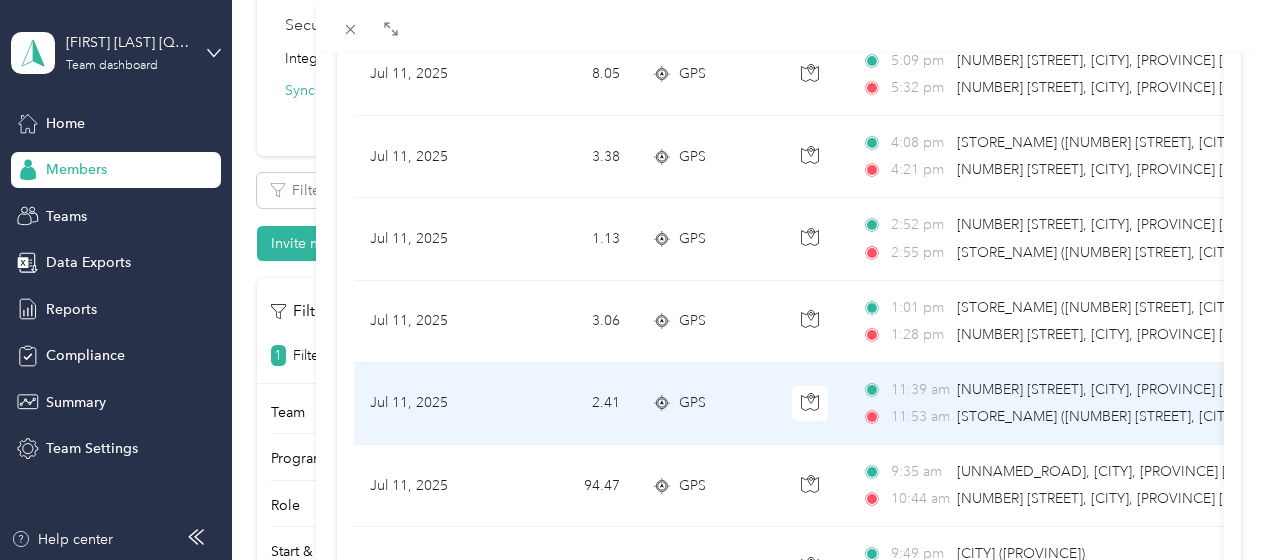scroll, scrollTop: 1300, scrollLeft: 0, axis: vertical 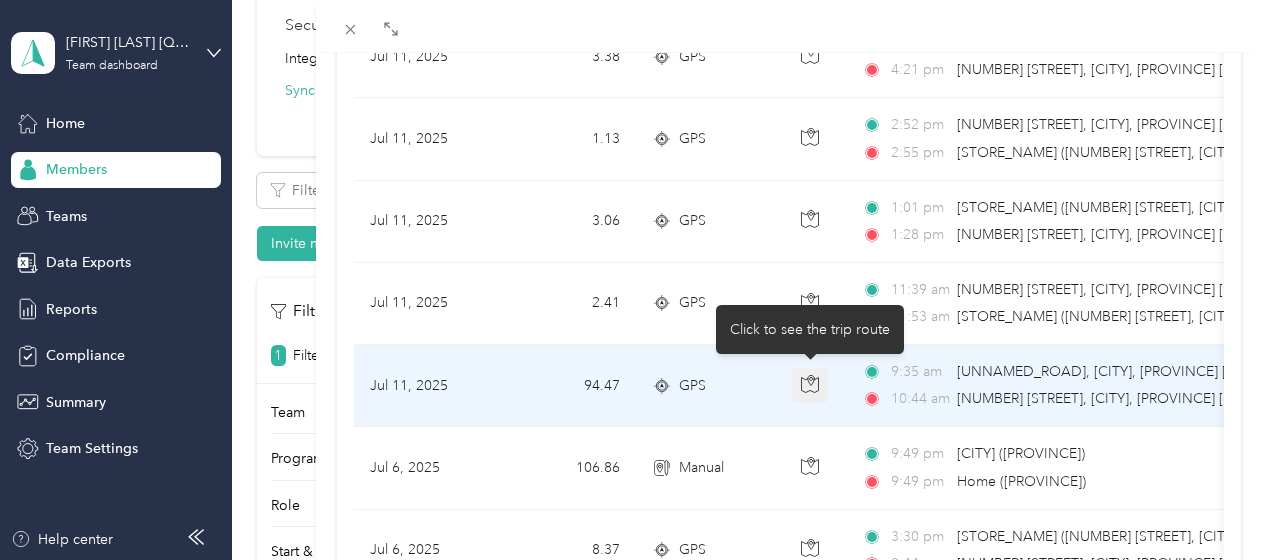 click 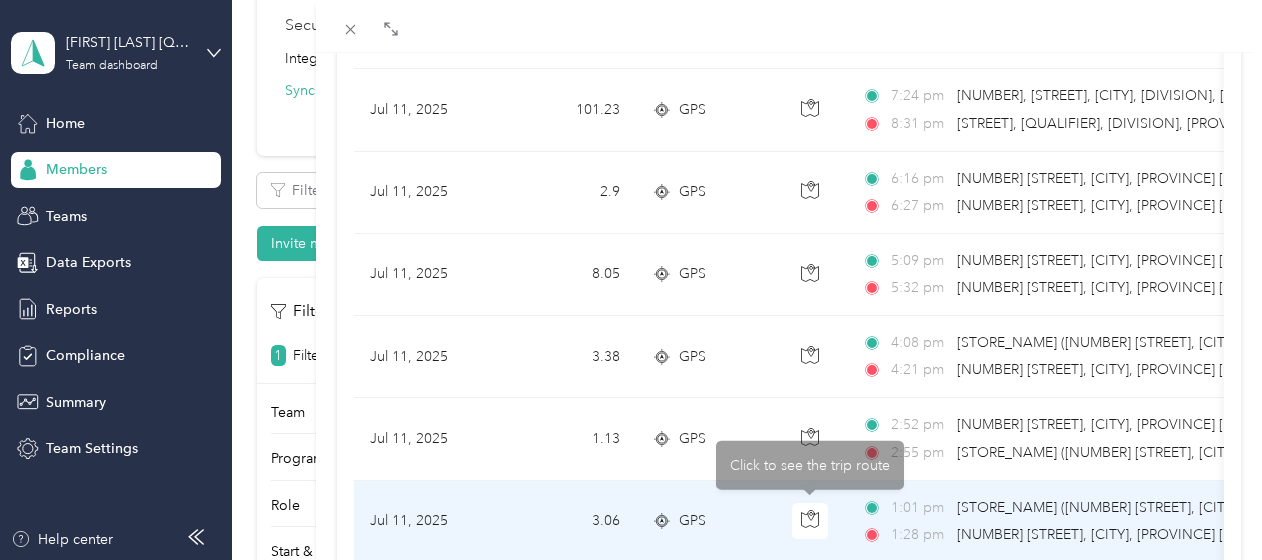 scroll, scrollTop: 900, scrollLeft: 0, axis: vertical 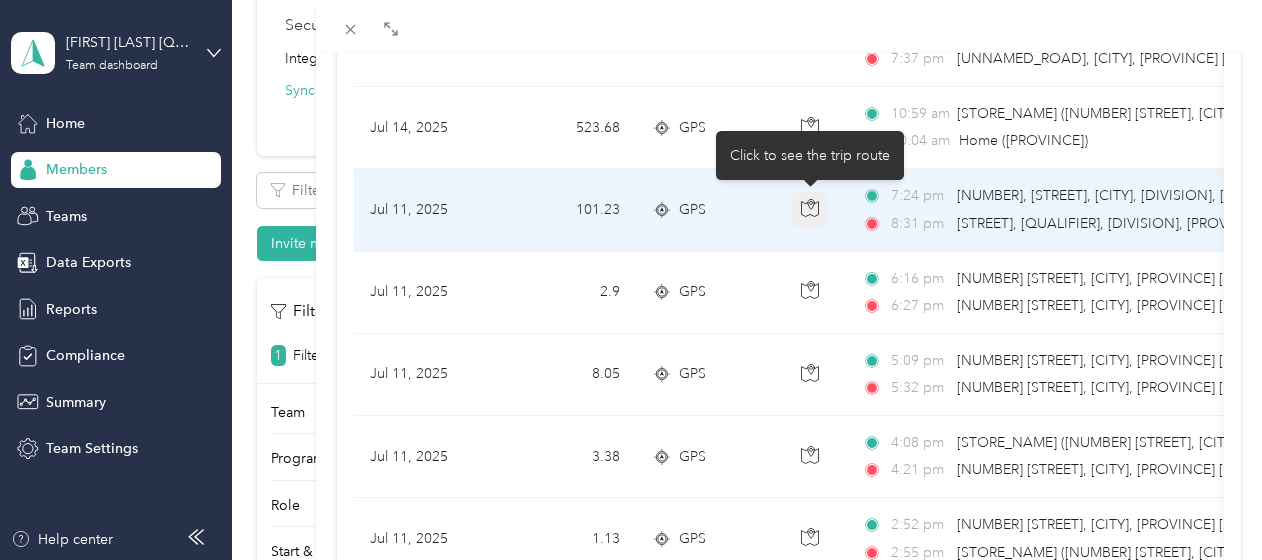 click 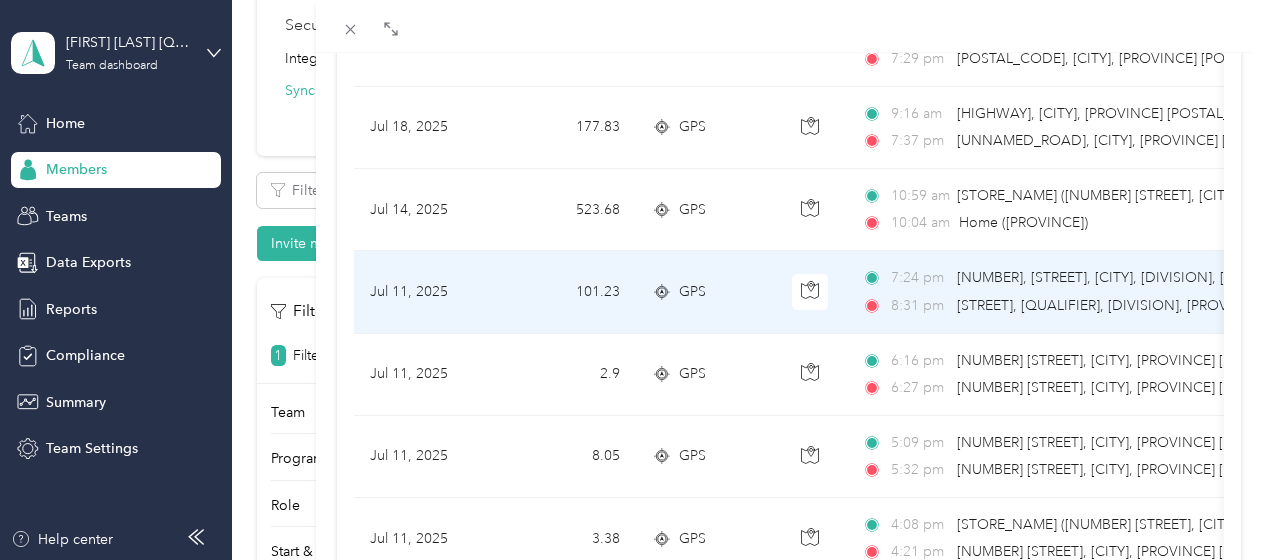 scroll, scrollTop: 800, scrollLeft: 0, axis: vertical 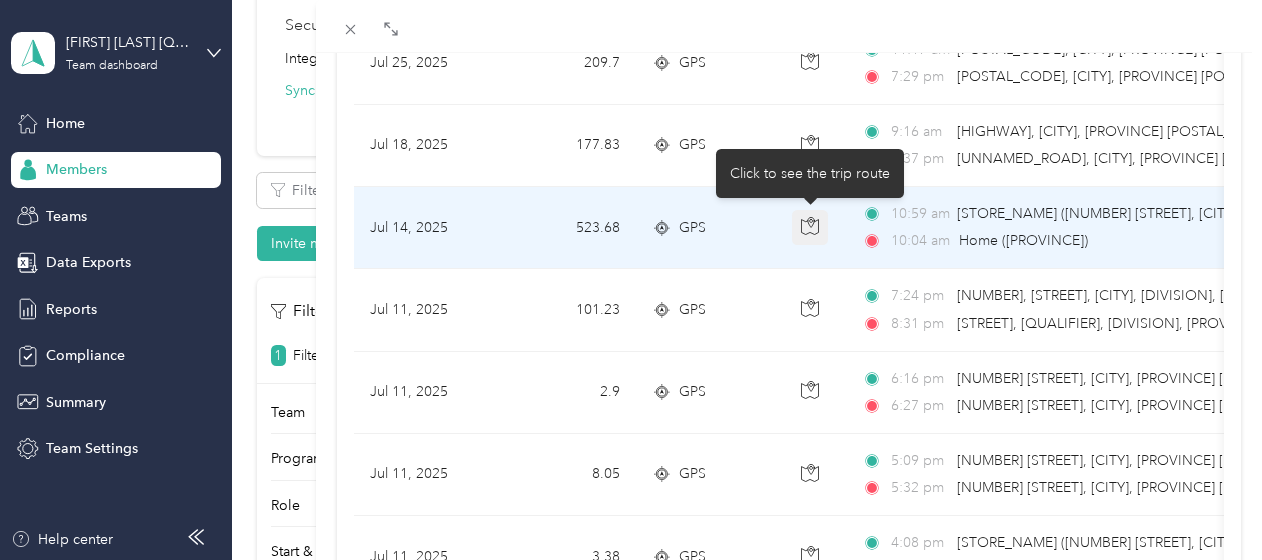 click 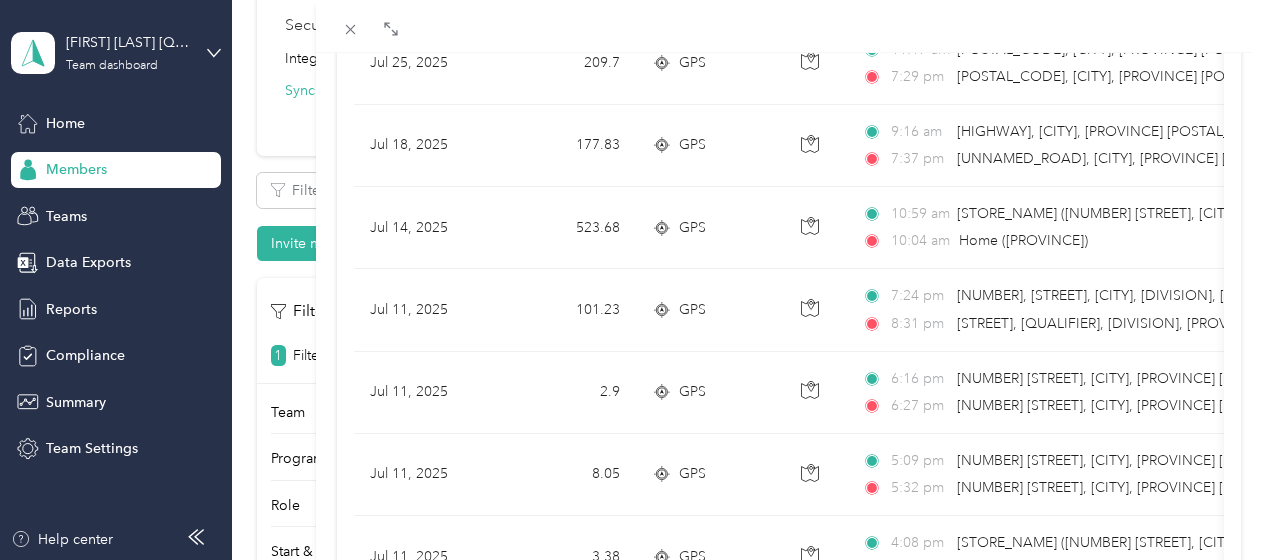 click on "Trips Date Kms (kms) Track Method Map Locations Kms value Purpose                 Aug 1, 2025 513.54 GPS 10:30 am [UNNAMED_ROAD], [CITY], [PROVINCE] [POSTAL_CODE], [COUNTRY]  6:12 pm [POSTAL_CODE], [CITY], [PROVINCE] [POSTAL_CODE], [COUNTRY]  $[PRICE] [COMPANY_NAME] Jul 31, 2025 109.44 GPS 4:32 pm [NUMBER], [STREET], [CITY], [PROVINCE], [POSTAL_CODE], [COUNTRY] [NUMBER] [PROVINCE], [COUNTRY] $[PRICE] [COMPANY_NAME] Jul 31, 2025 3.38 GPS 1:45 pm [NUMBER] [STREET], [CITY], [PROVINCE] [POSTAL_CODE], [COUNTRY]  2:07 pm Start Location  ([PROVINCE]) $[PRICE] [COMPANY_NAME] Jul 31, 2025 91.25 GPS 10:40 am [UNNAMED_ROAD], [CITY], [PROVINCE] [POSTAL_CODE], [COUNTRY]  11:39 am [NUMBER] [STREET], [CITY], [PROVINCE] [POSTAL_CODE], [COUNTRY]  $[PRICE] [COMPANY_NAME] Jul 27, 2025 204.23 GPS 10:34 am [UNNAMED_ROAD], [CITY], [PROVINCE] [POSTAL_CODE], [COUNTRY]  3:26 pm [POSTAL_CODE], [CITY], [PROVINCE] [POSTAL_CODE], [COUNTRY]  $[PRICE] [COMPANY_NAME] Jul 26, 2025 194.25 GPS 10:36 am [STORE_NAME] ([NUMBER] [STREET], [CITY], [PROVINCE]) 8:30 pm [STORE_NAME] ([NUMBER] [STREET], [CITY], [PROVINCE]) $[PRICE] [COMPANY_NAME] Jul 25, 2025" at bounding box center [789, 519] 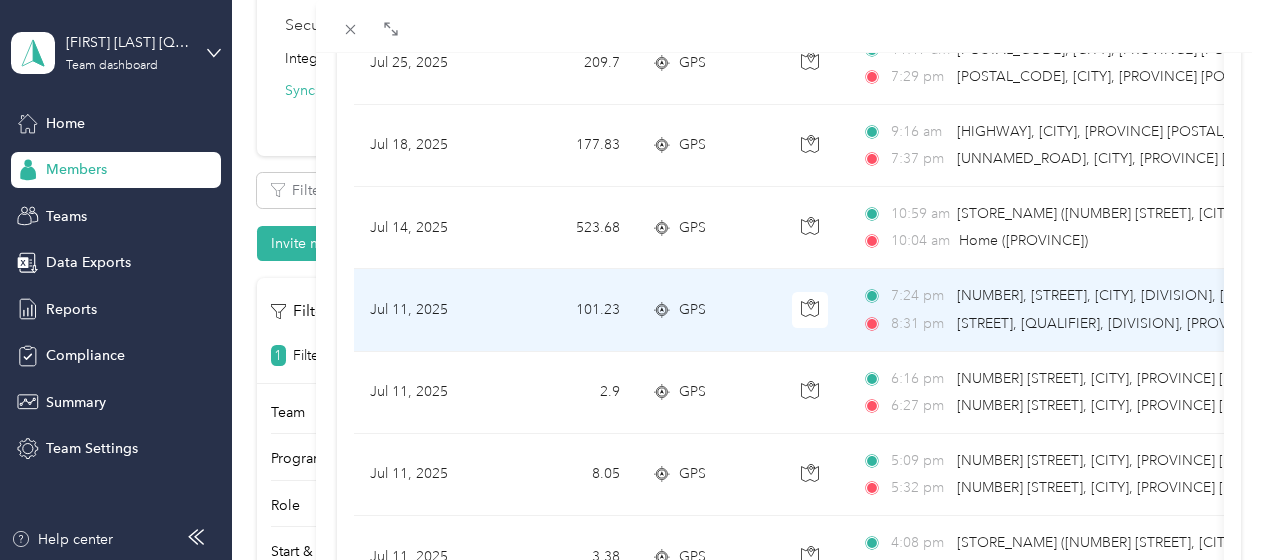 scroll, scrollTop: 700, scrollLeft: 0, axis: vertical 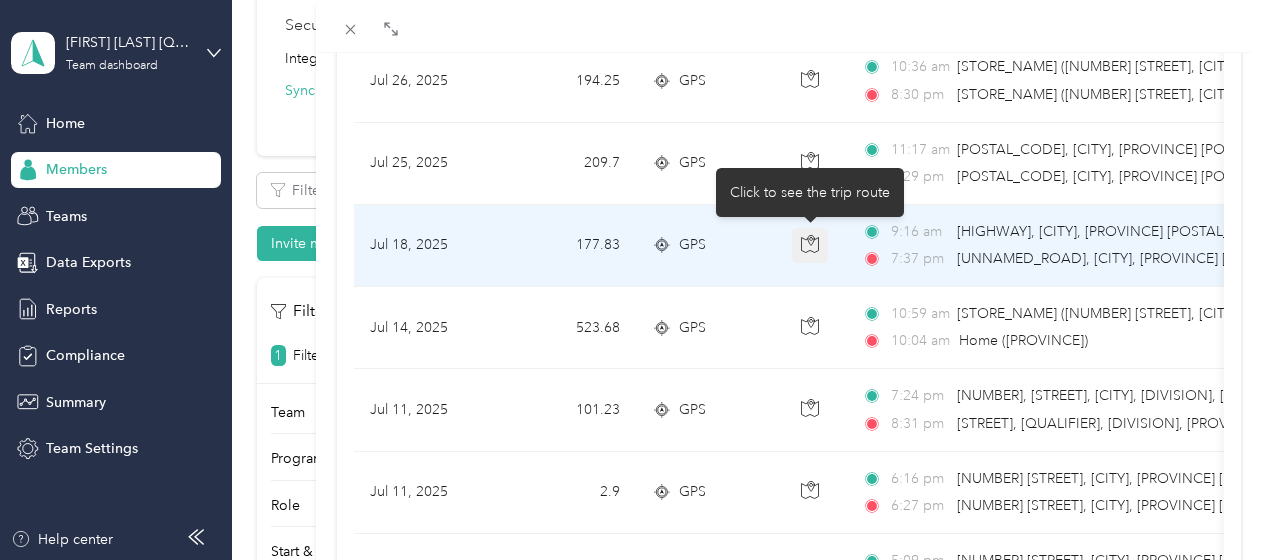 click 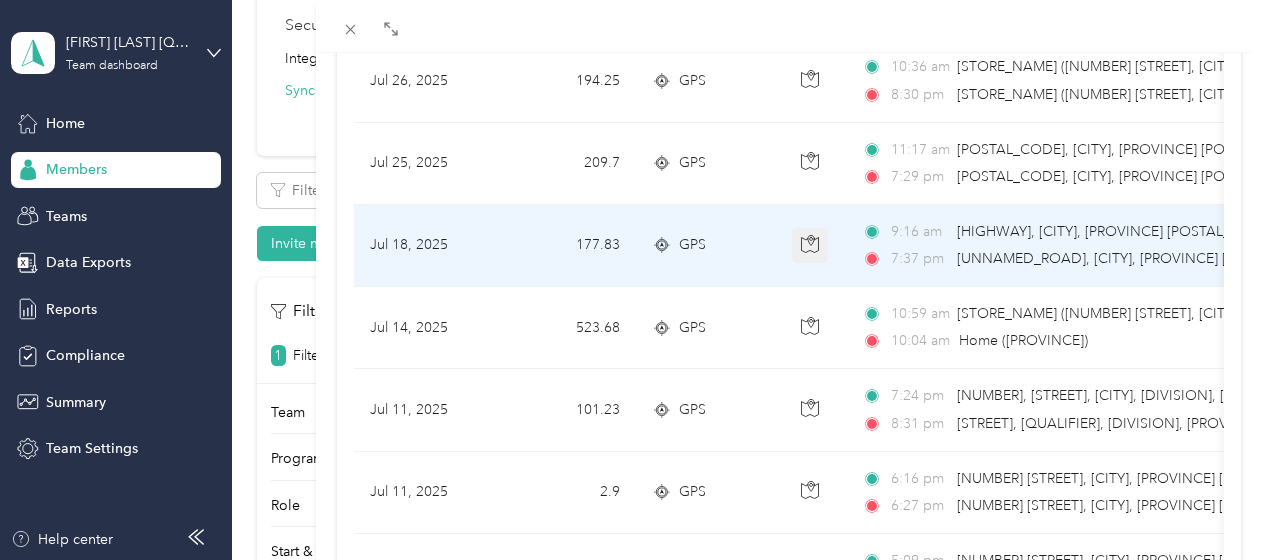 click 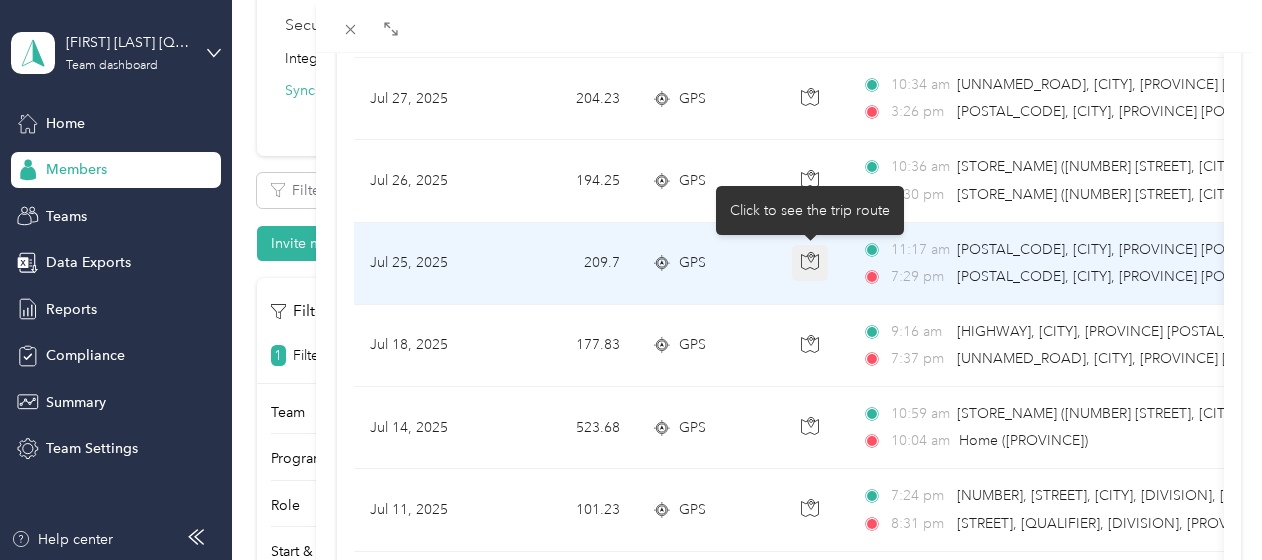 click 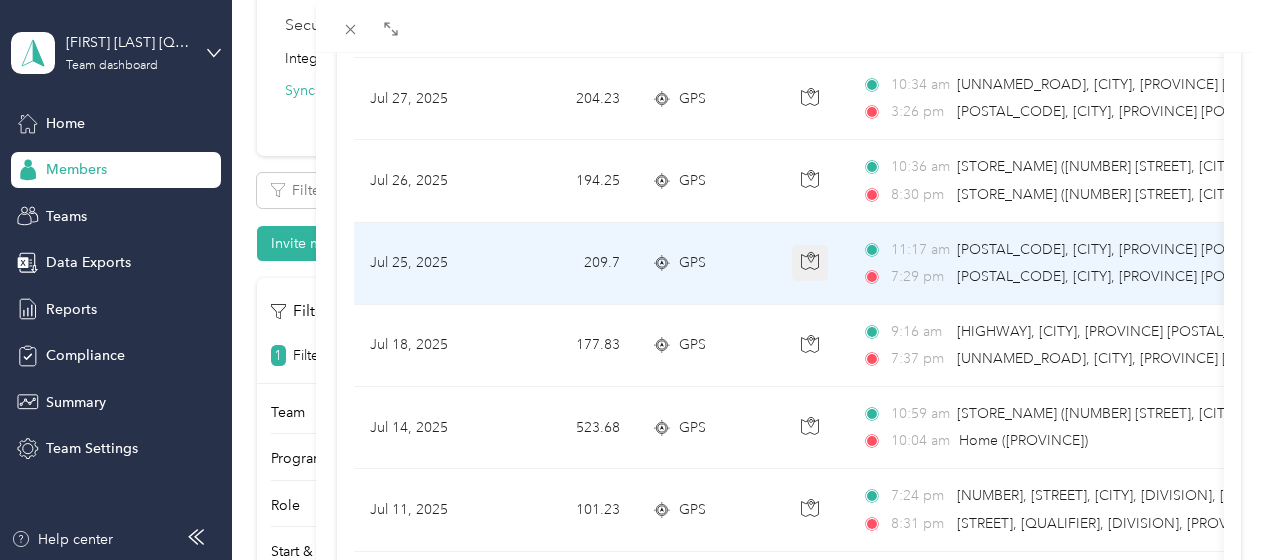 click 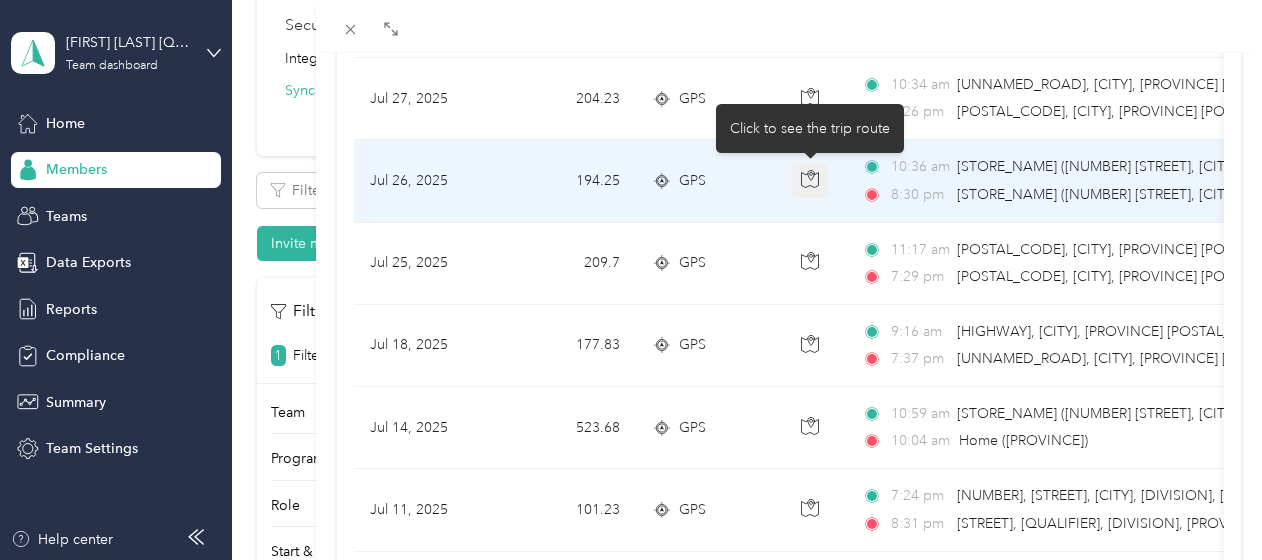 click 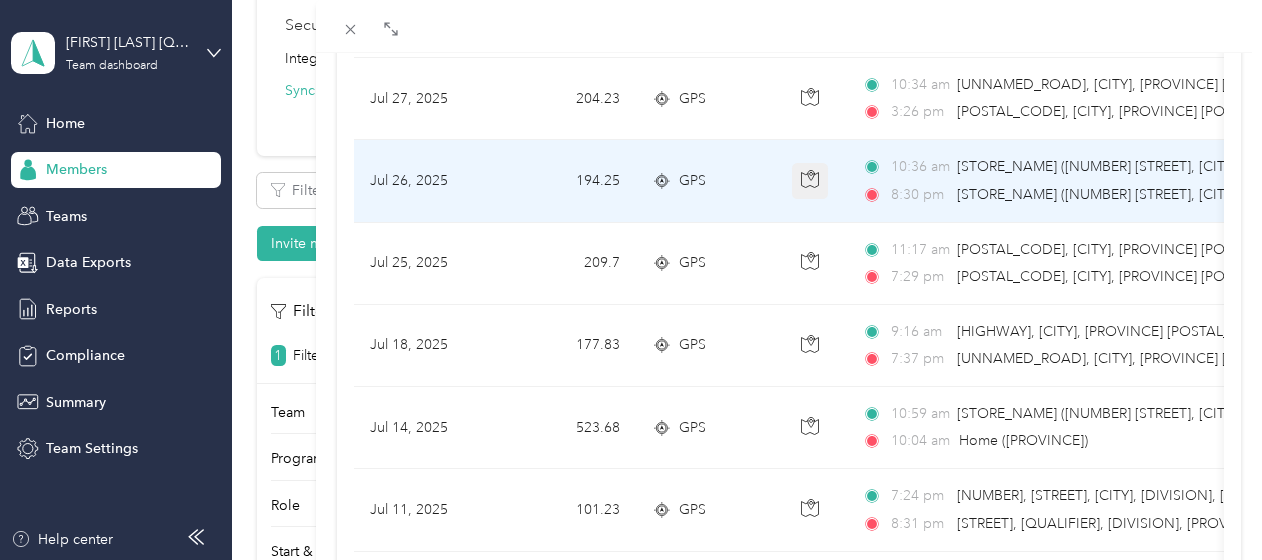 click 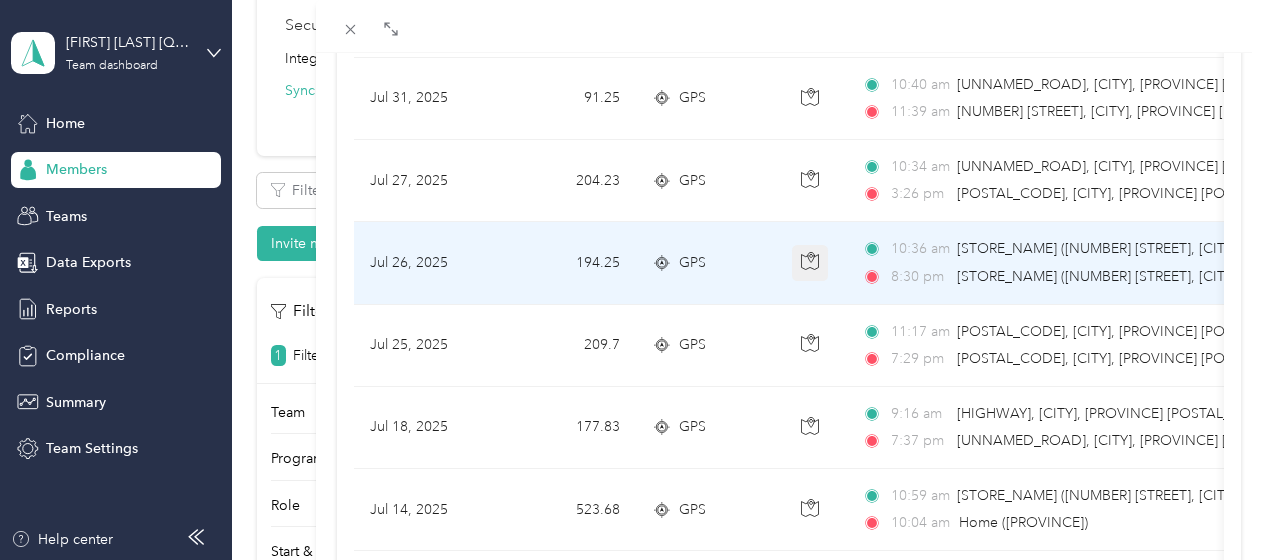scroll, scrollTop: 500, scrollLeft: 0, axis: vertical 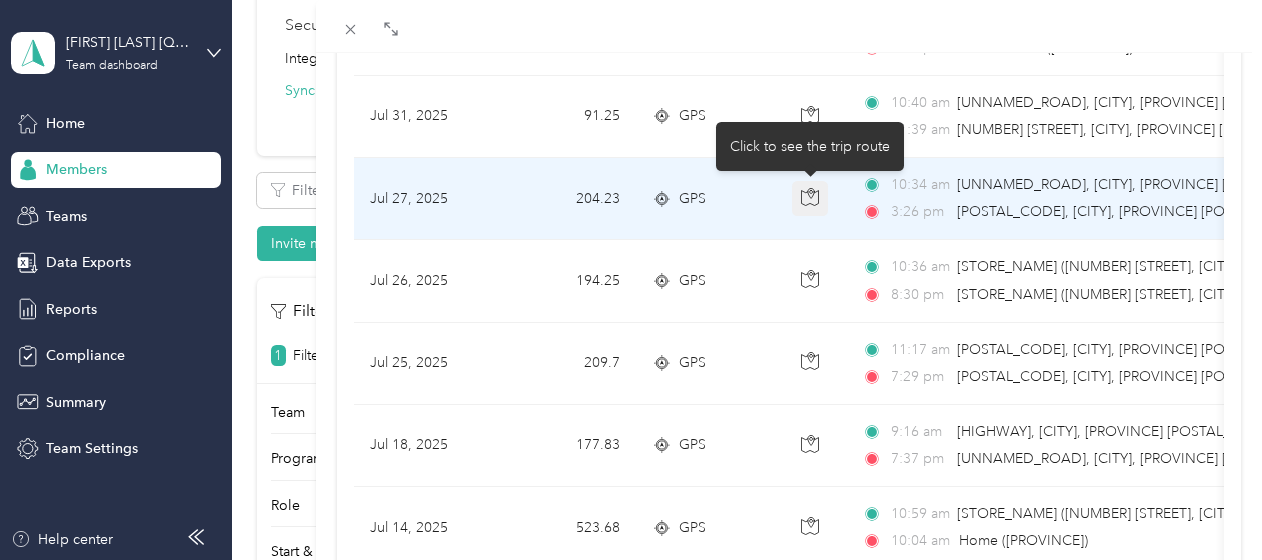 click 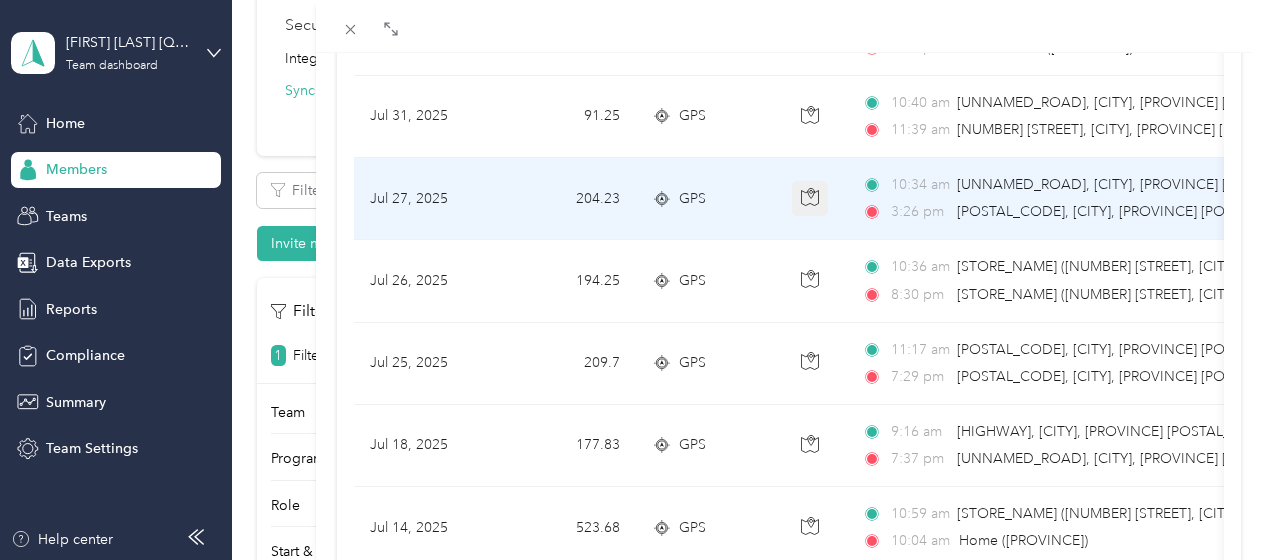 click 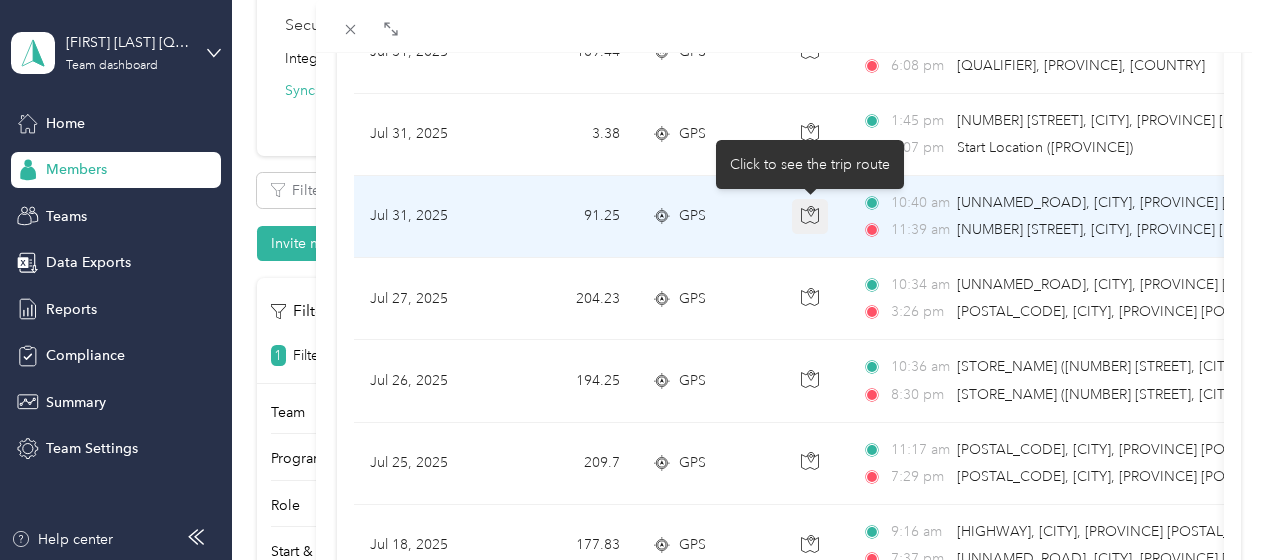 click 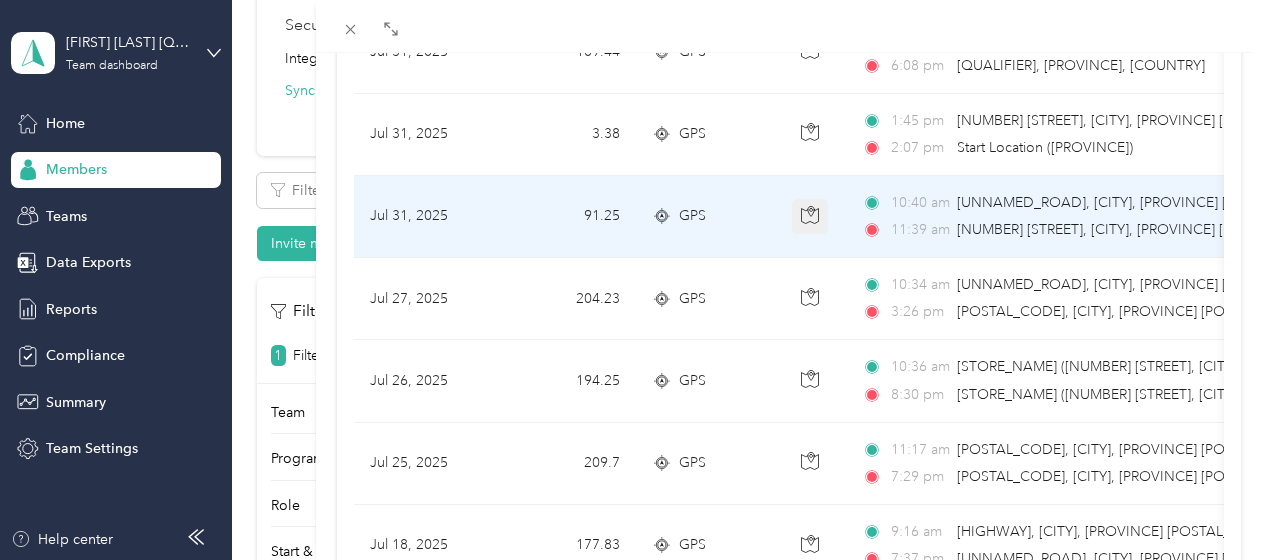 click 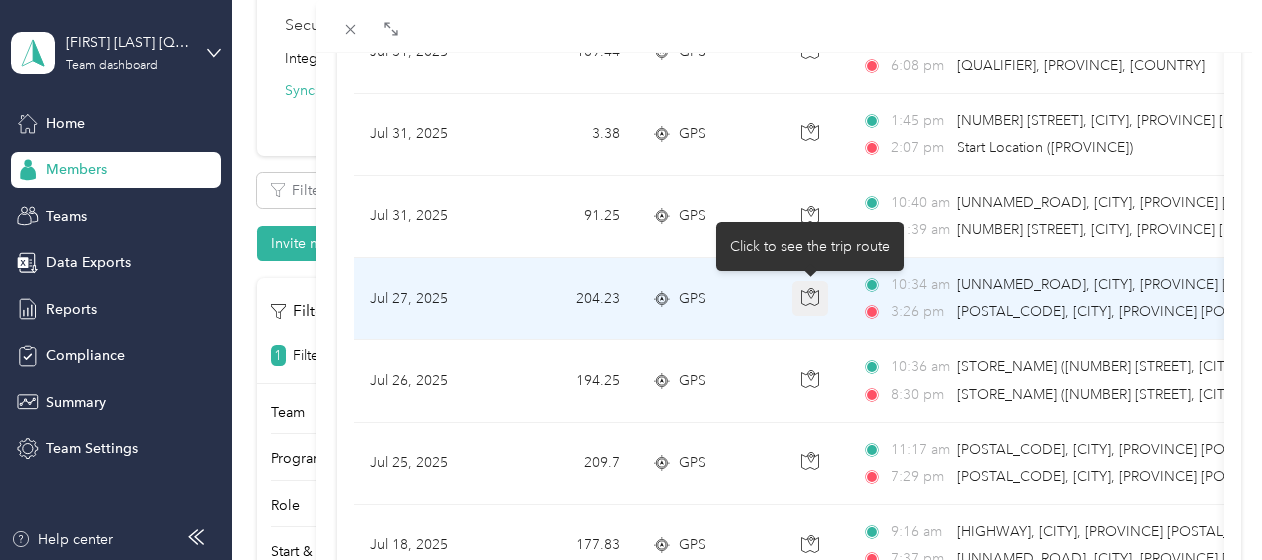 click 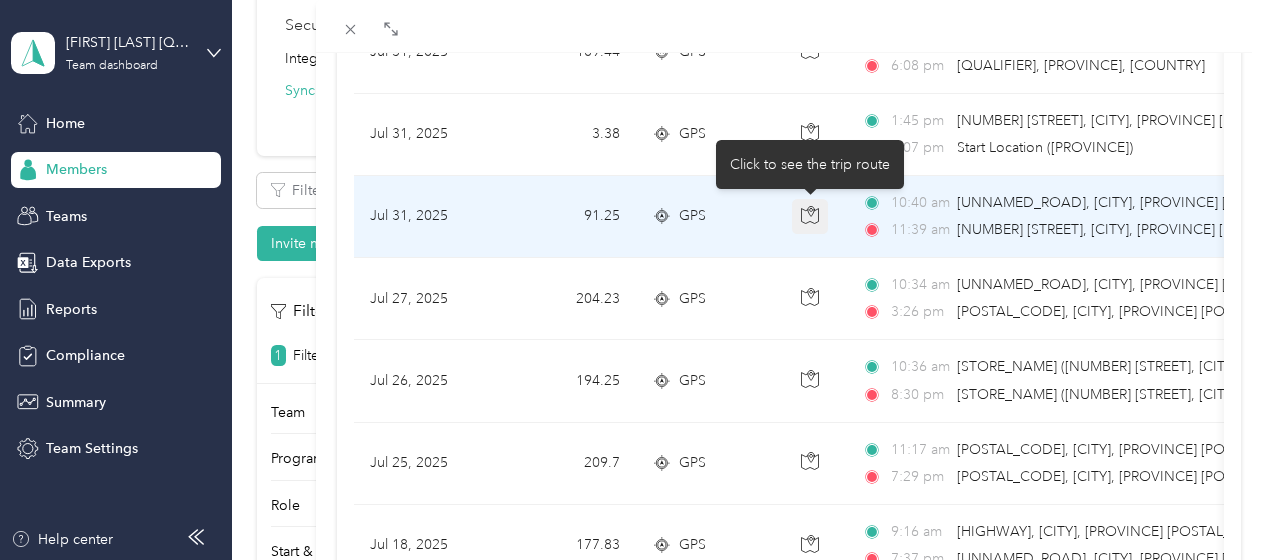 click 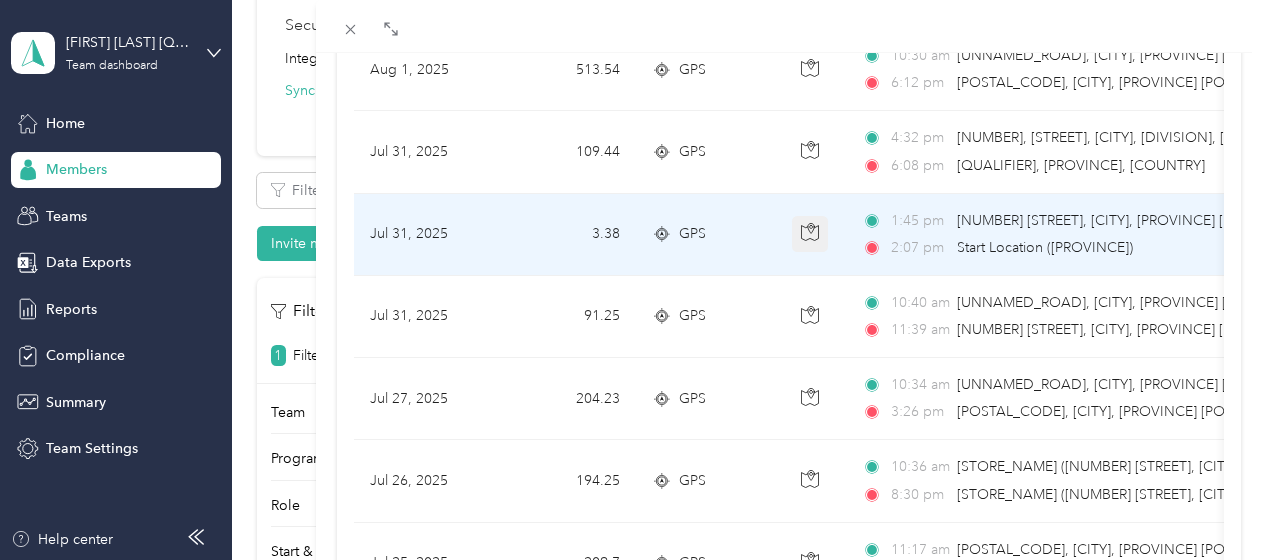 scroll, scrollTop: 200, scrollLeft: 0, axis: vertical 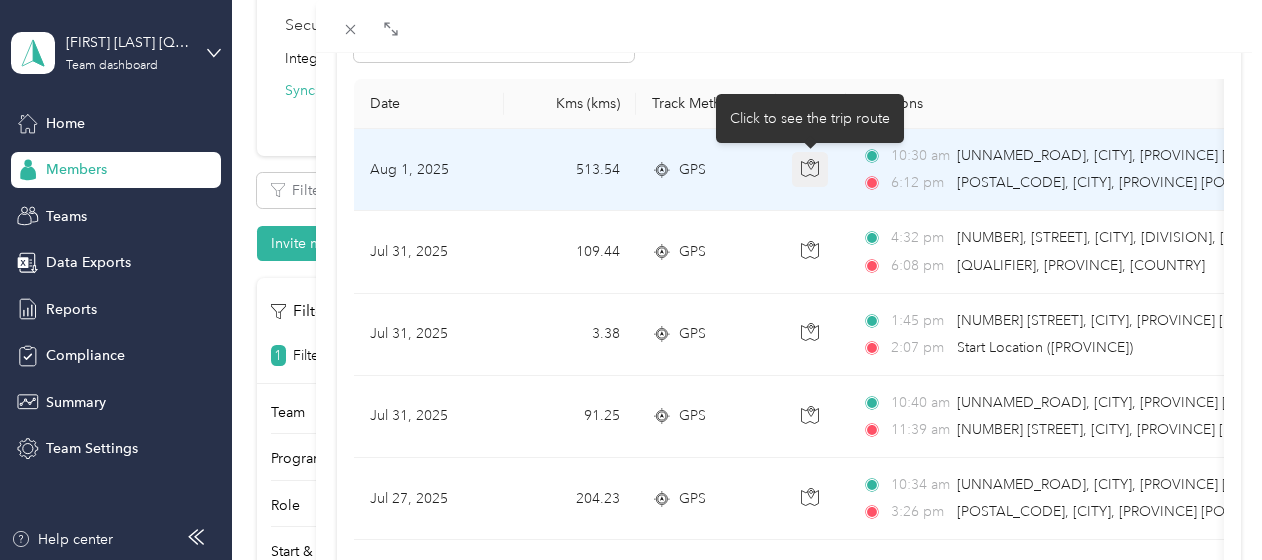 click 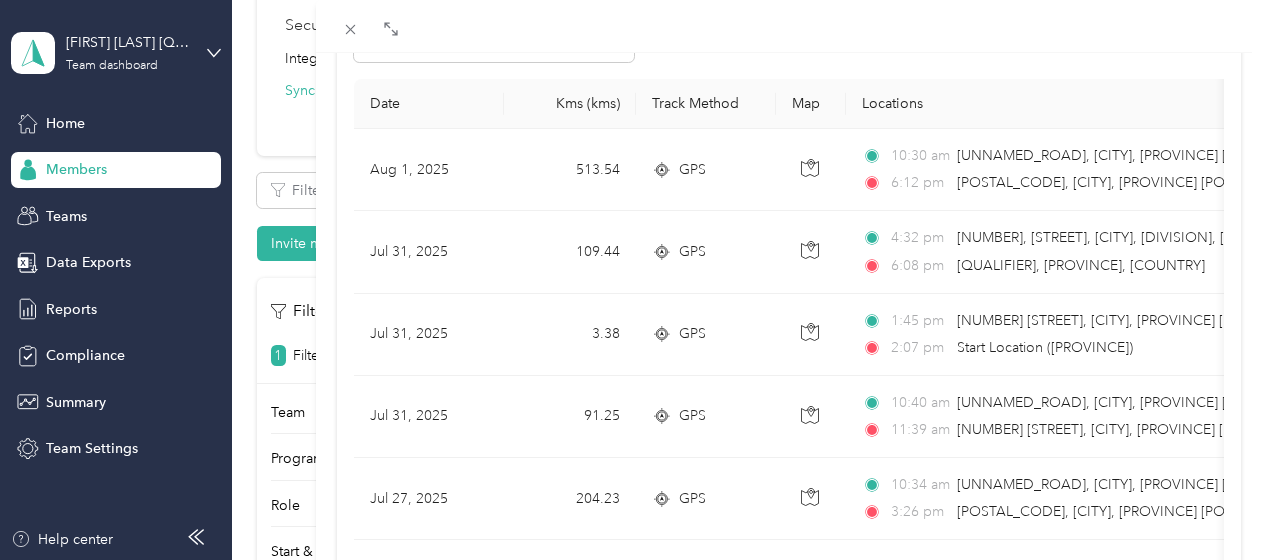 click on "Trips Date Kms (kms) Track Method Map Locations Kms value Purpose                 Aug 1, 2025 513.54 GPS 10:30 am [UNNAMED_ROAD], [CITY], [PROVINCE] [POSTAL_CODE], [COUNTRY]  6:12 pm [POSTAL_CODE], [CITY], [PROVINCE] [POSTAL_CODE], [COUNTRY]  $[PRICE] [COMPANY_NAME] Jul 31, 2025 109.44 GPS 4:32 pm [NUMBER], [STREET], [CITY], [PROVINCE], [POSTAL_CODE], [COUNTRY] [NUMBER] [PROVINCE], [COUNTRY] $[PRICE] [COMPANY_NAME] Jul 31, 2025 3.38 GPS 1:45 pm [NUMBER] [STREET], [CITY], [PROVINCE] [POSTAL_CODE], [COUNTRY]  2:07 pm Start Location  ([PROVINCE]) $[PRICE] [COMPANY_NAME] Jul 31, 2025 91.25 GPS 10:40 am [UNNAMED_ROAD], [CITY], [PROVINCE] [POSTAL_CODE], [COUNTRY]  11:39 am [NUMBER] [STREET], [CITY], [PROVINCE] [POSTAL_CODE], [COUNTRY]  $[PRICE] [COMPANY_NAME] Jul 27, 2025 204.23 GPS 10:34 am [UNNAMED_ROAD], [CITY], [PROVINCE] [POSTAL_CODE], [COUNTRY]  3:26 pm [POSTAL_CODE], [CITY], [PROVINCE] [POSTAL_CODE], [COUNTRY]  $[PRICE] [COMPANY_NAME] Jul 26, 2025 194.25 GPS 10:36 am [STORE_NAME] ([NUMBER] [STREET], [CITY], [PROVINCE]) 8:30 pm [STORE_NAME] ([NUMBER] [STREET], [CITY], [PROVINCE]) $[PRICE] [COMPANY_NAME] Jul 25, 2025" at bounding box center (789, 1119) 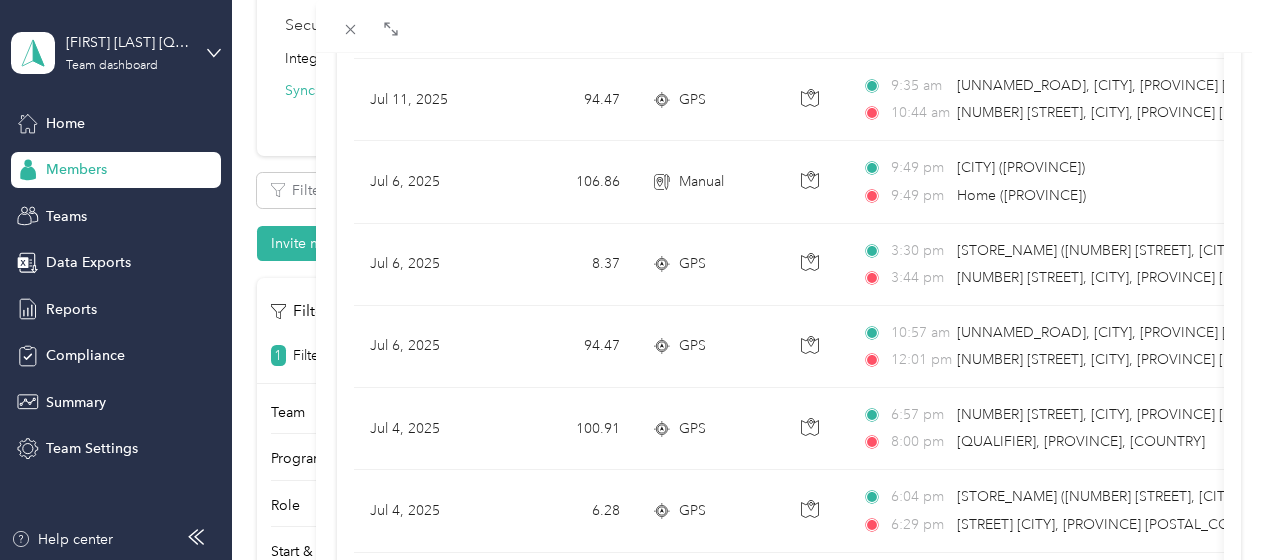 scroll, scrollTop: 1186, scrollLeft: 0, axis: vertical 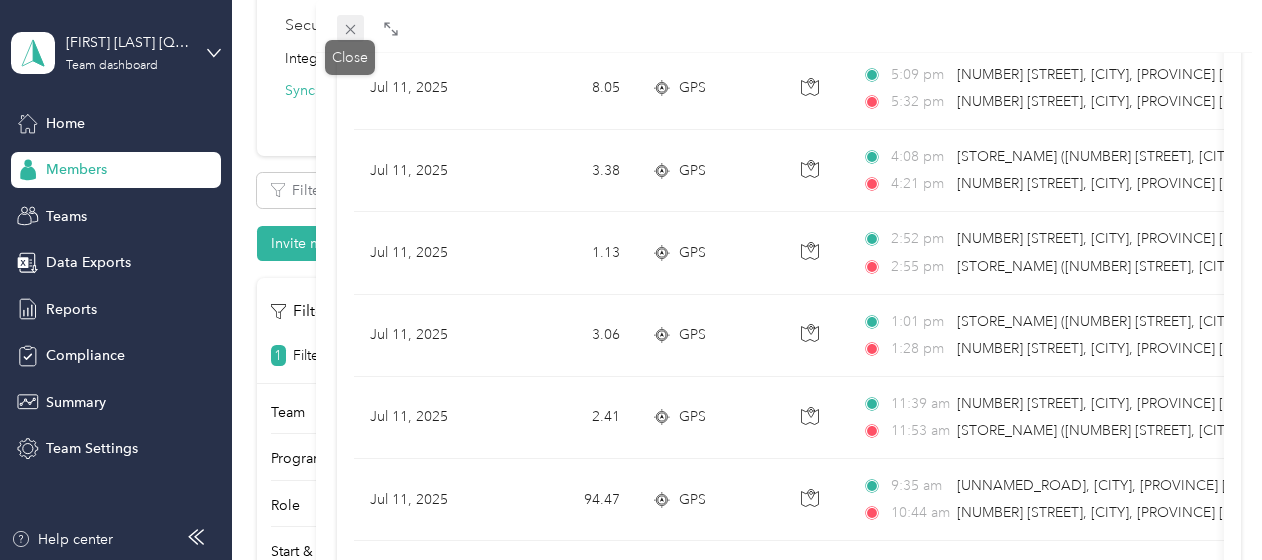 click 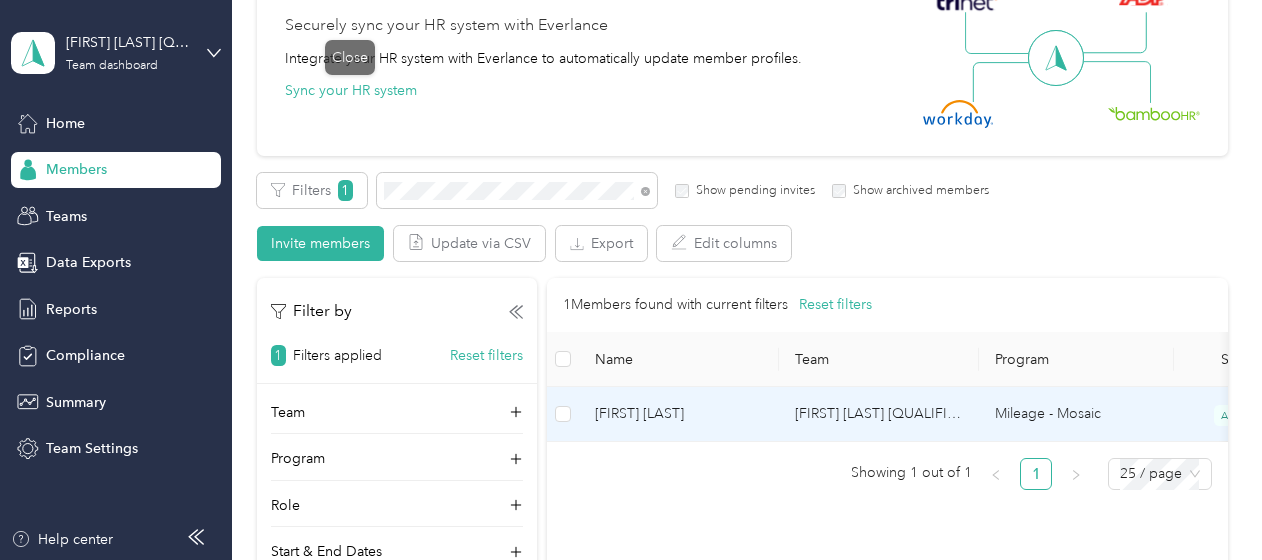 scroll, scrollTop: 447, scrollLeft: 0, axis: vertical 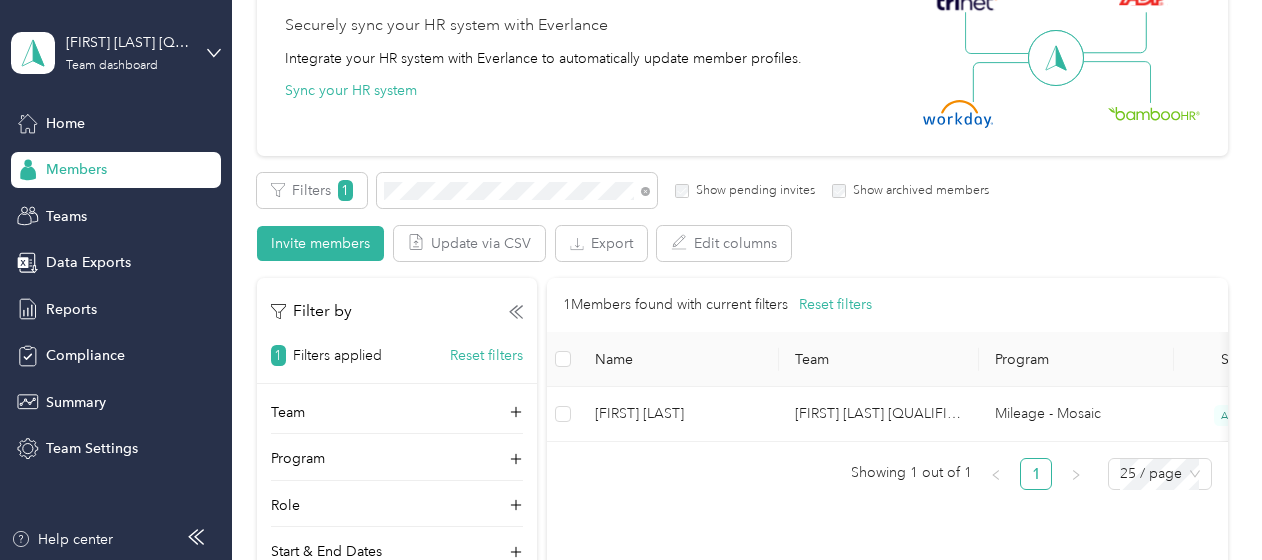 click on "Showing 1 out of 1 1 25 / page" at bounding box center (879, 474) 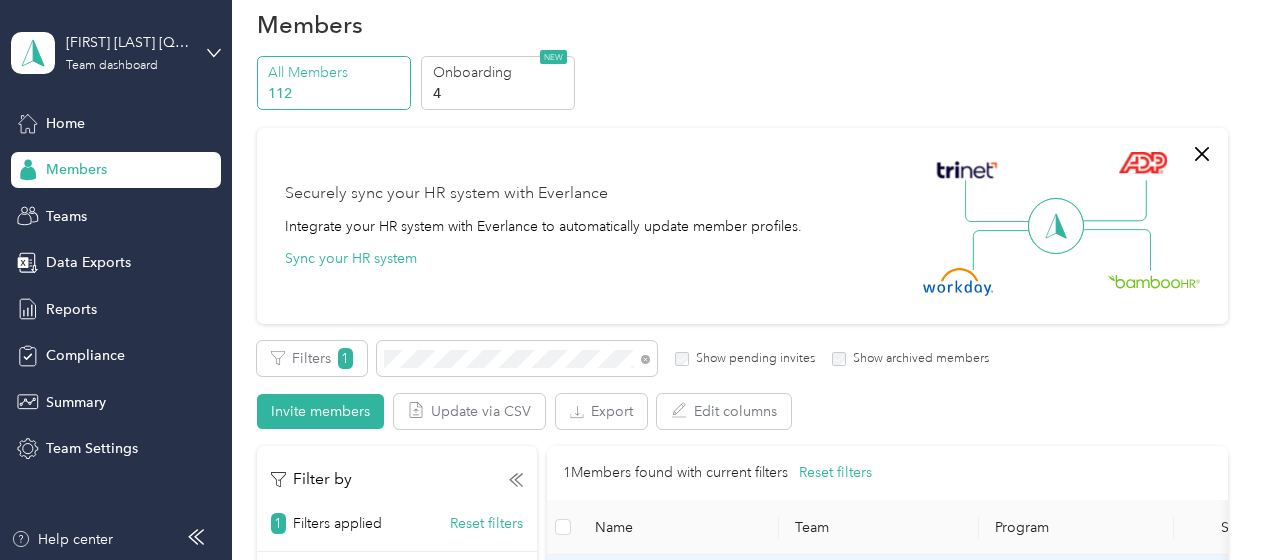 scroll, scrollTop: 0, scrollLeft: 0, axis: both 